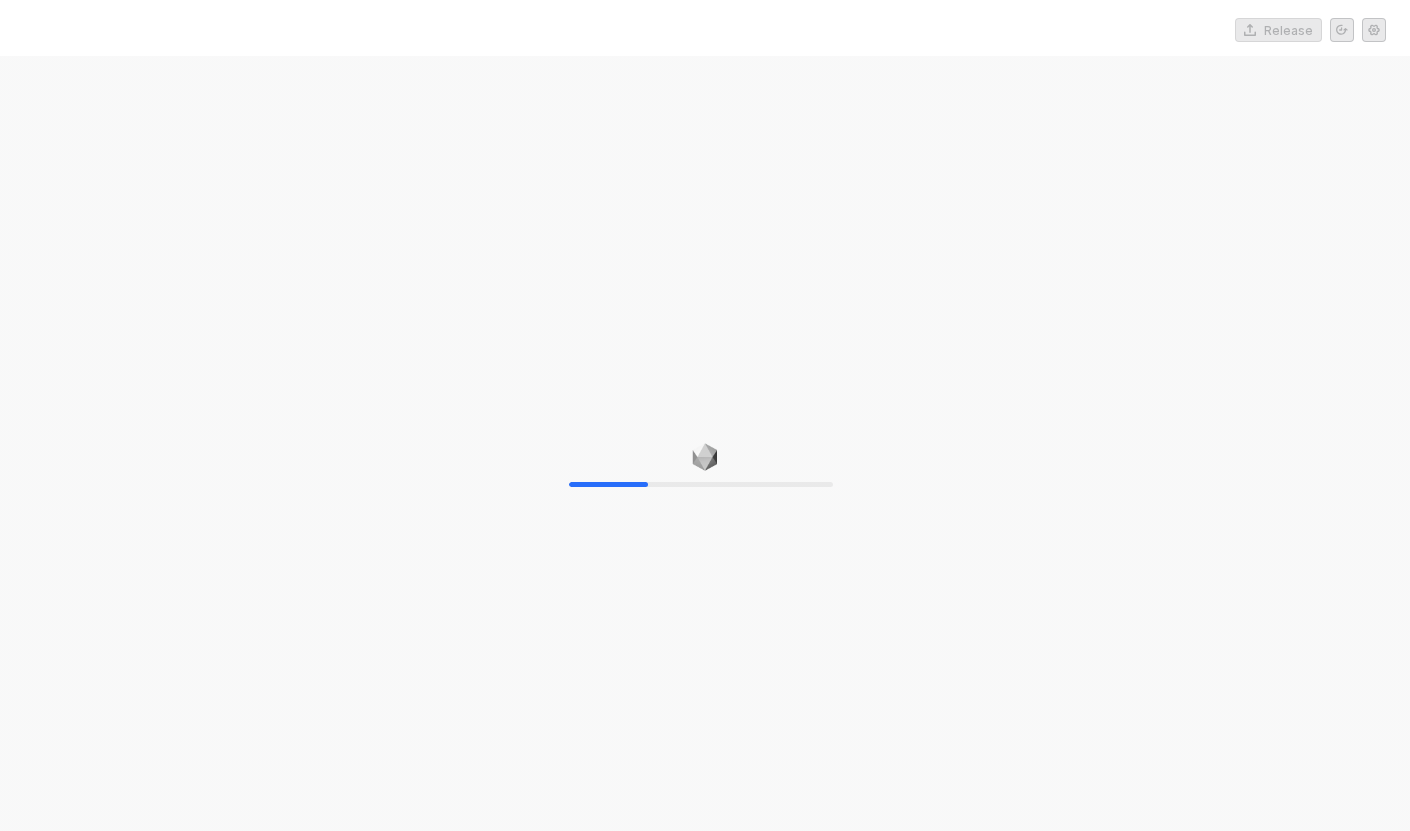 scroll, scrollTop: 0, scrollLeft: 0, axis: both 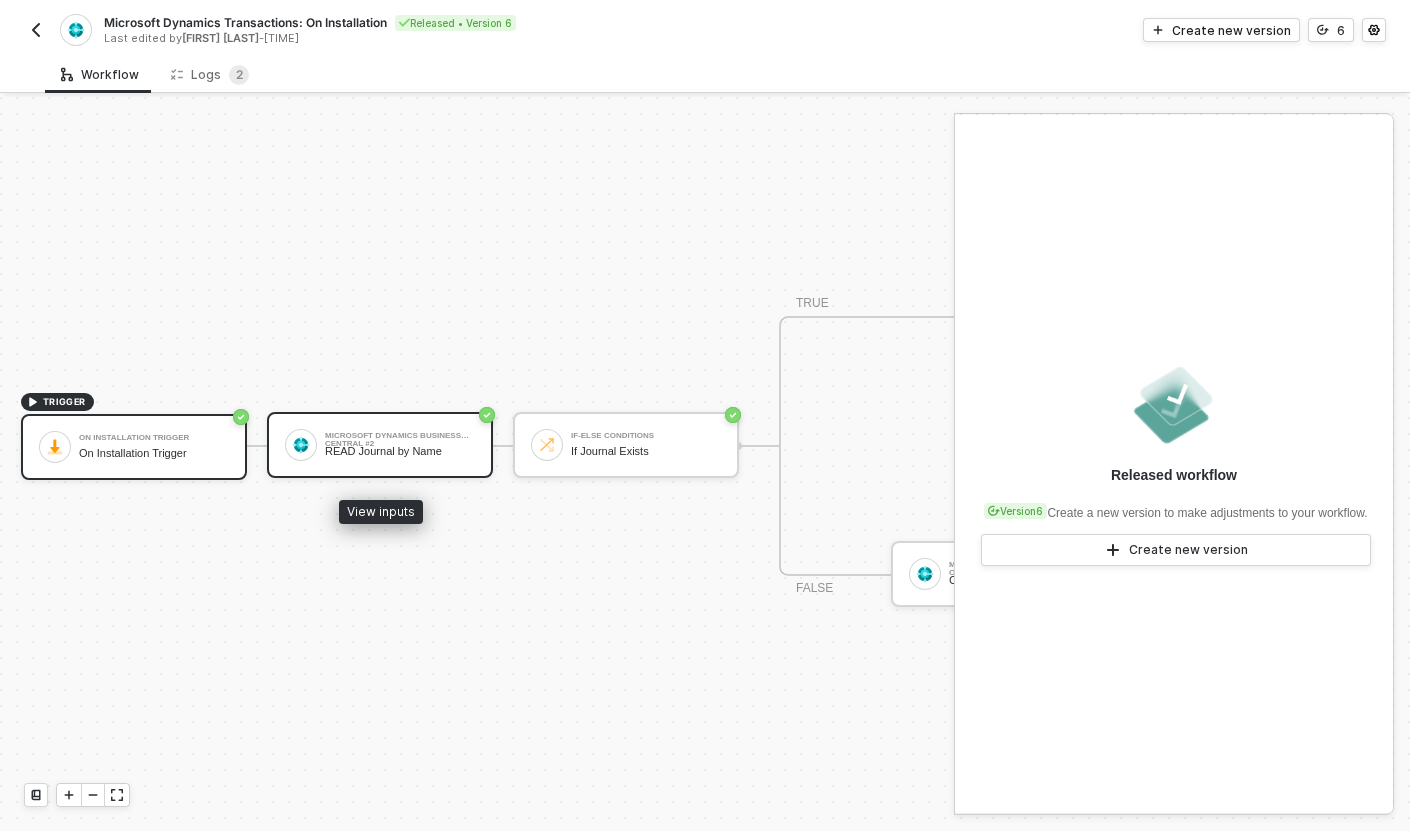 click on "Microsoft Dynamics Business Central #2" at bounding box center [400, 436] 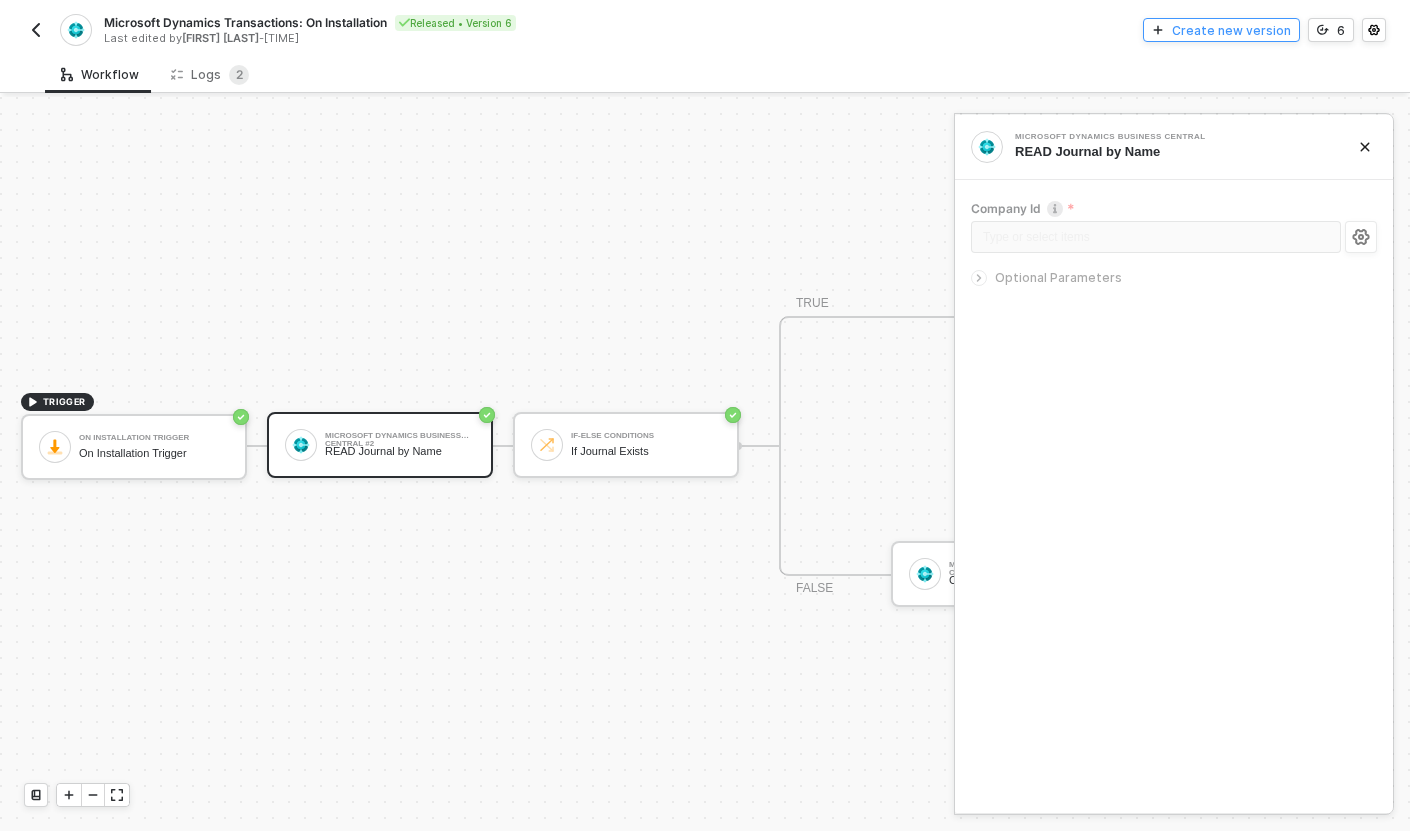 click on "Create new version" at bounding box center [1221, 30] 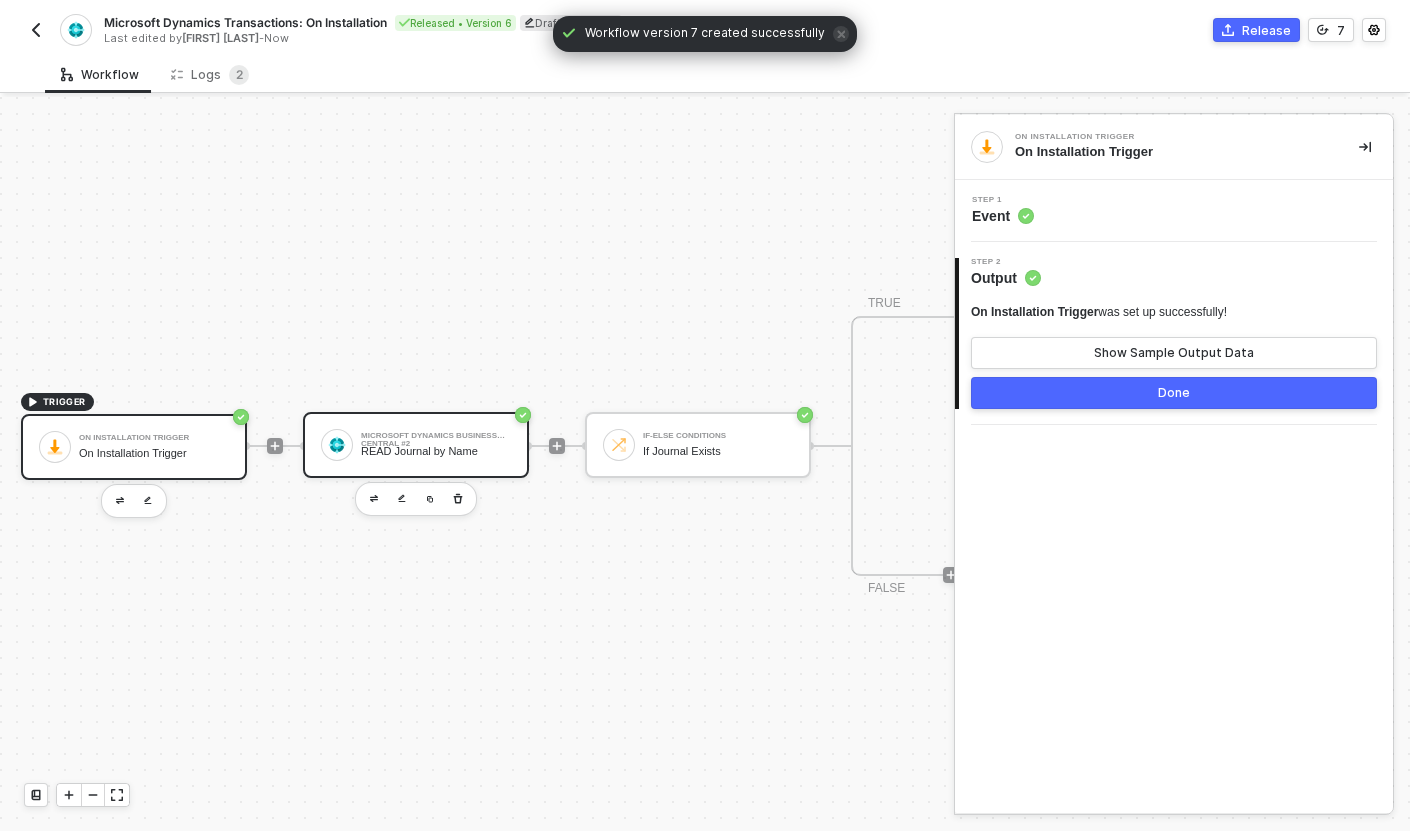 click on "READ Journal by Name" at bounding box center [436, 451] 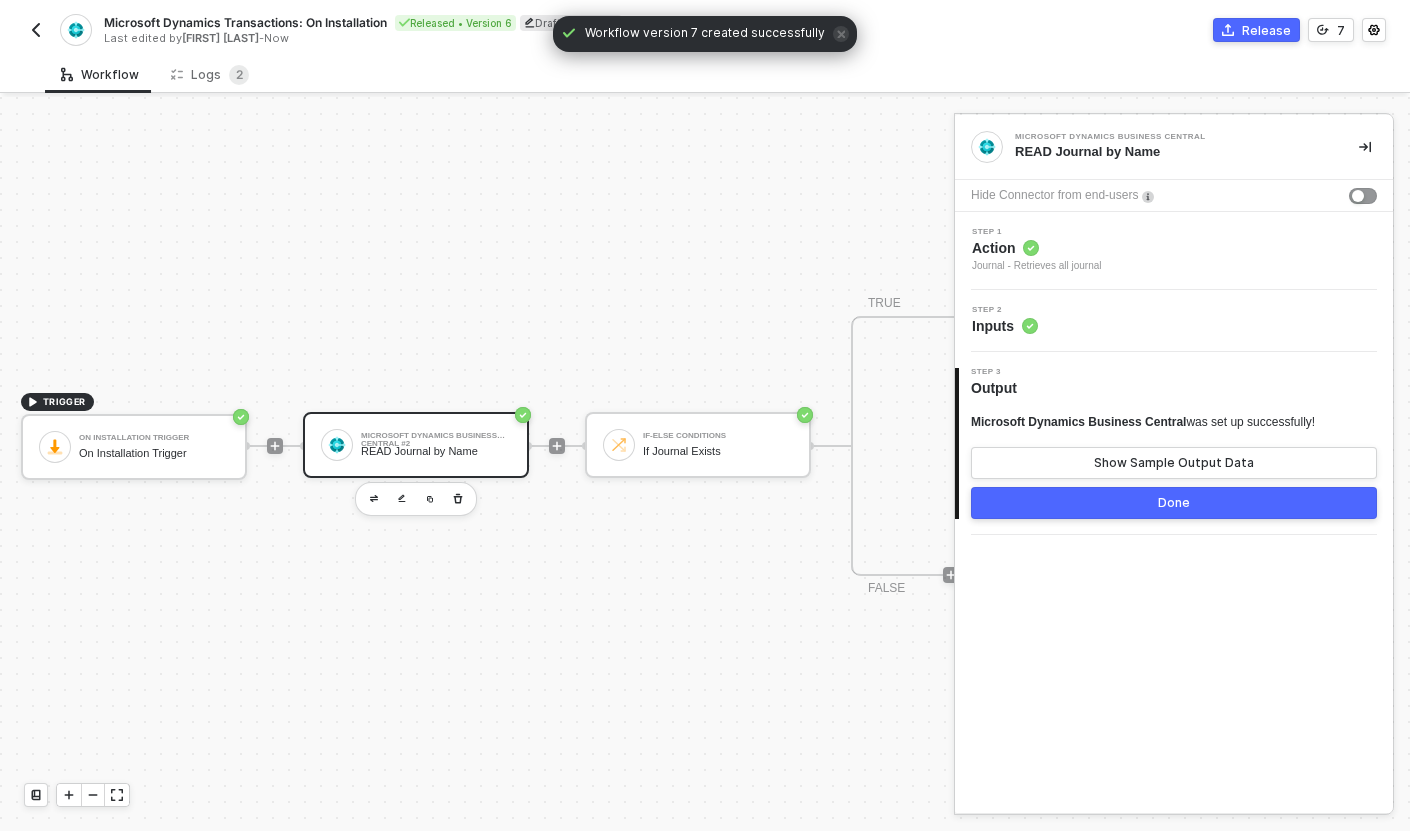 click on "Step 2 Inputs" at bounding box center (1176, 321) 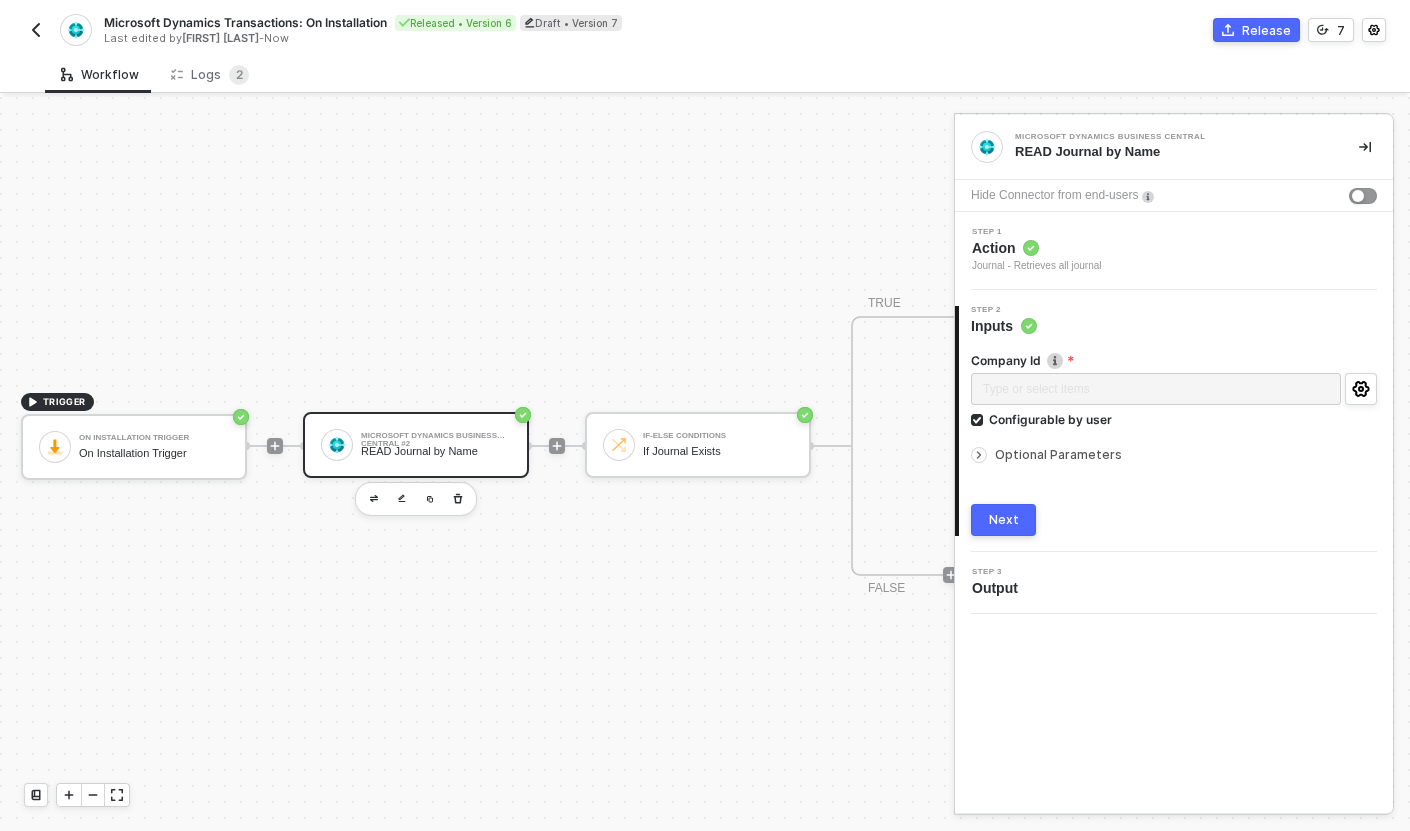 click on "Optional Parameters" at bounding box center [1058, 454] 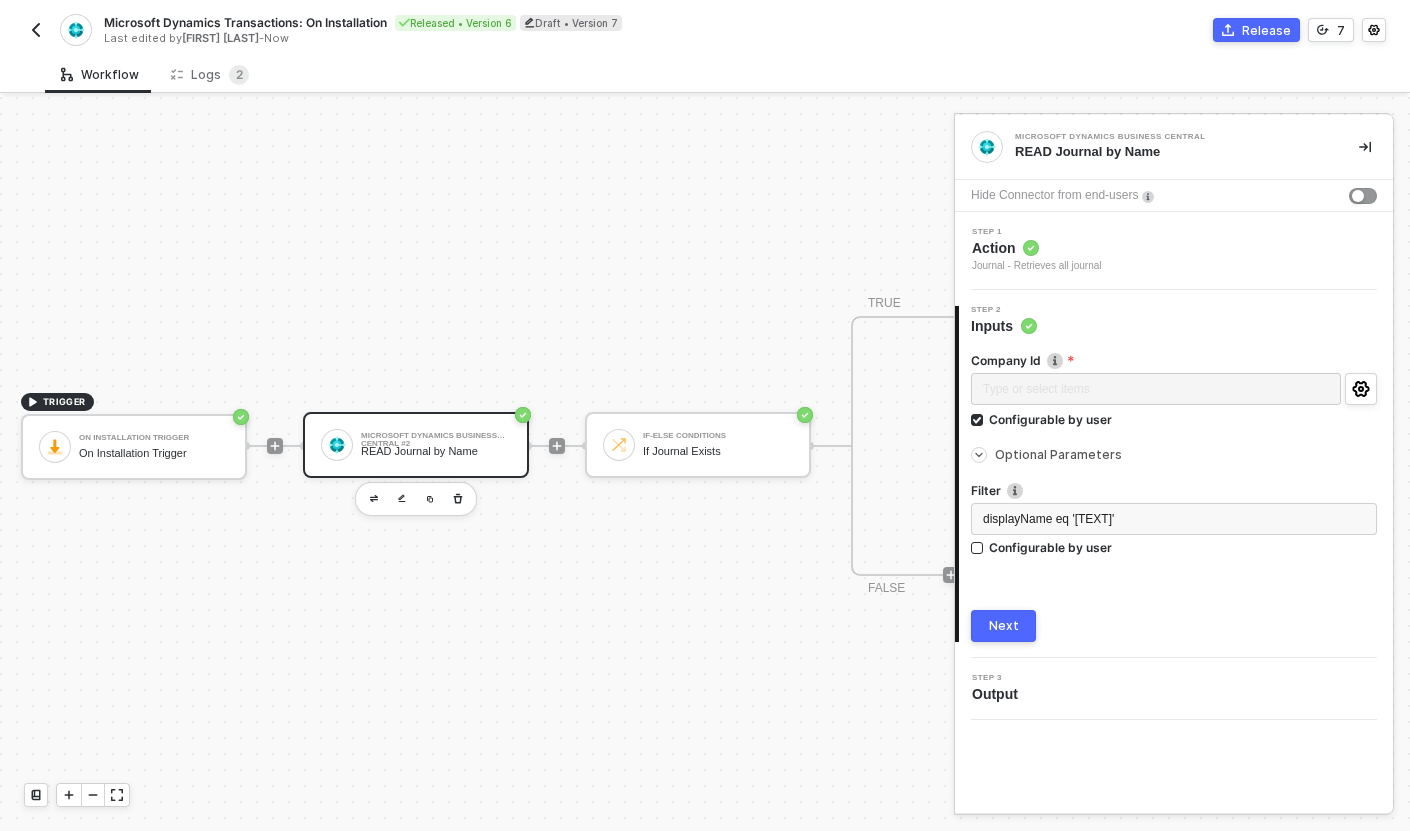 click on "Microsoft Dynamics Business Central #2 READ Journal by Name" at bounding box center [416, 445] 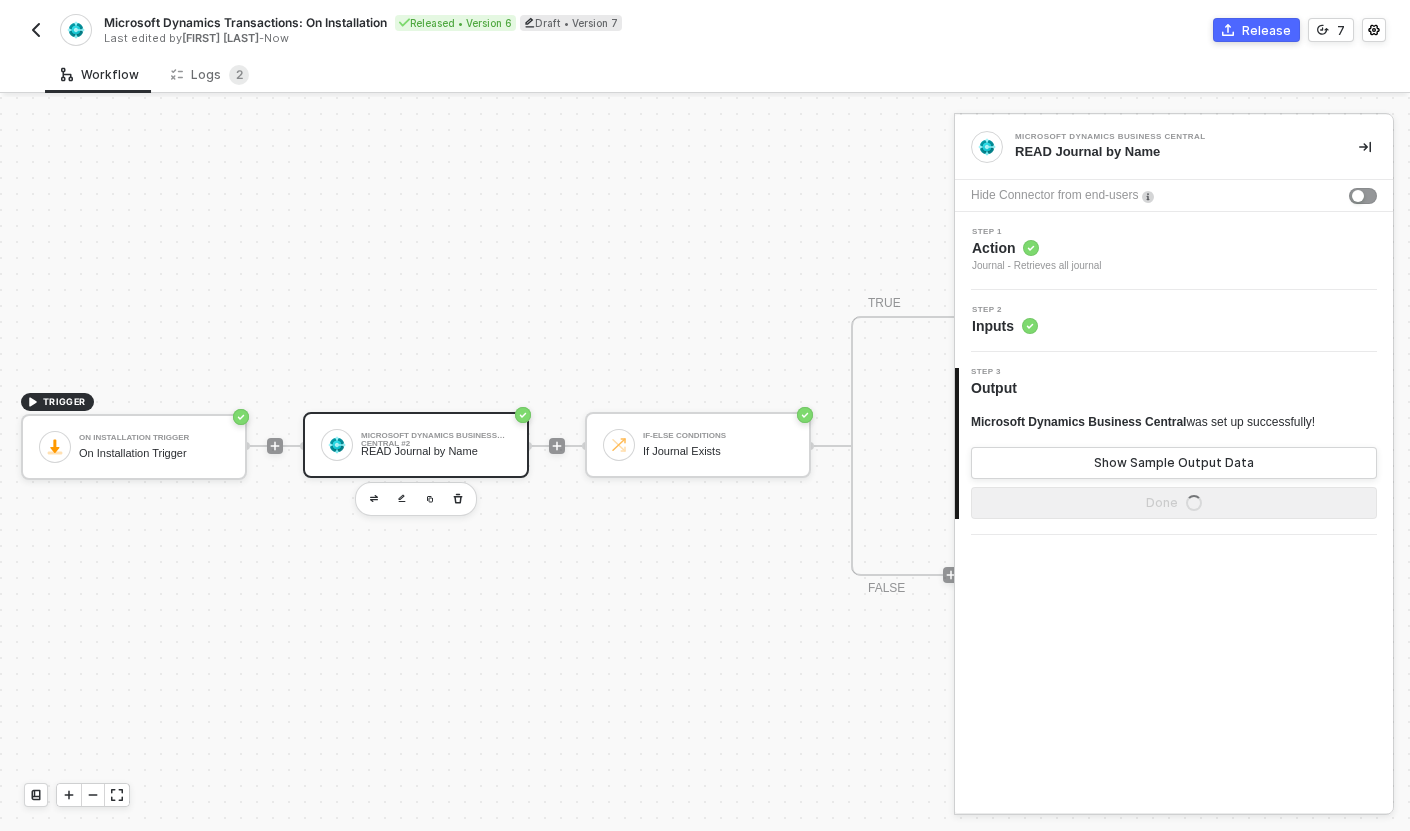 click on "Step 2 Inputs" at bounding box center [1176, 321] 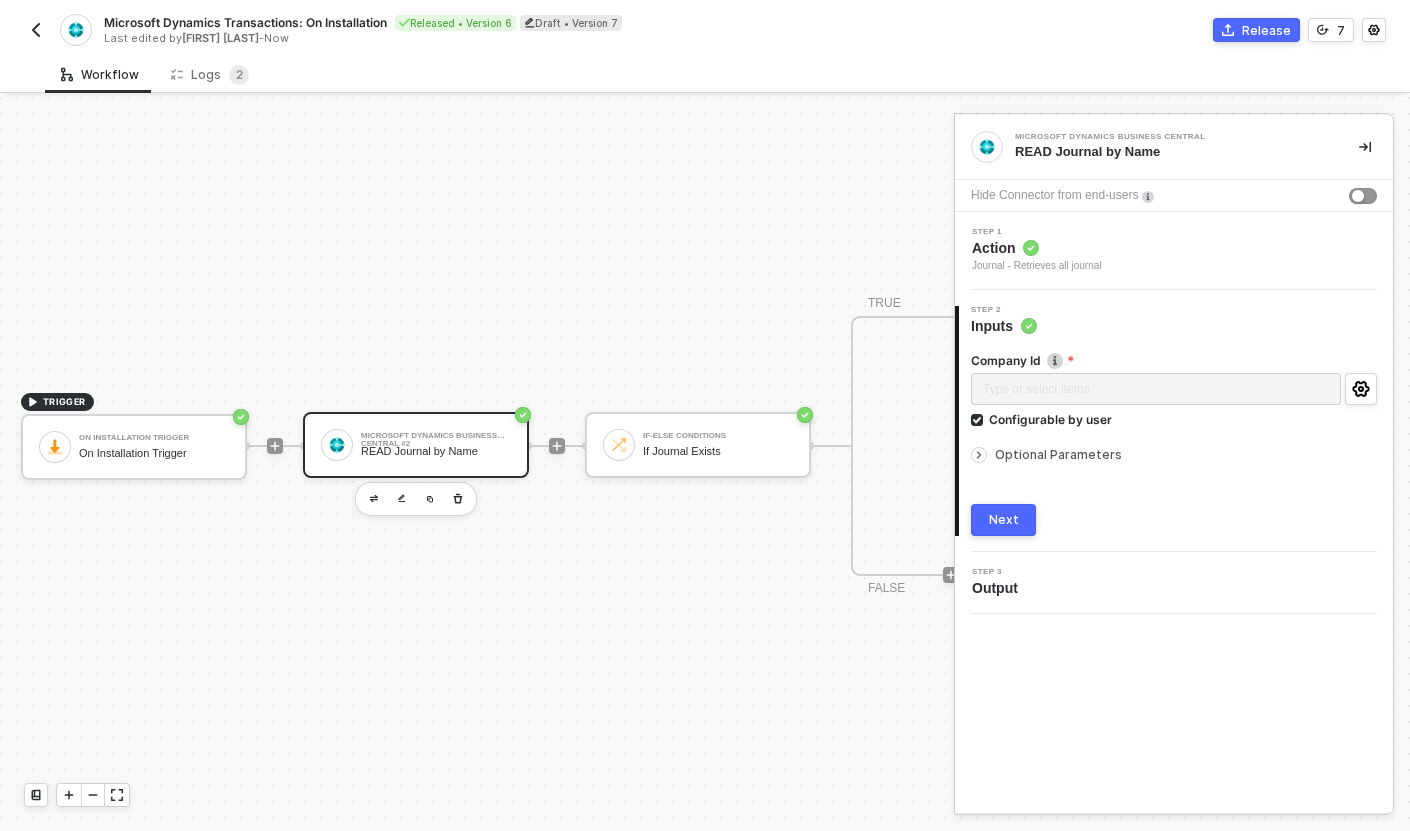 click on "Optional Parameters" at bounding box center (1058, 454) 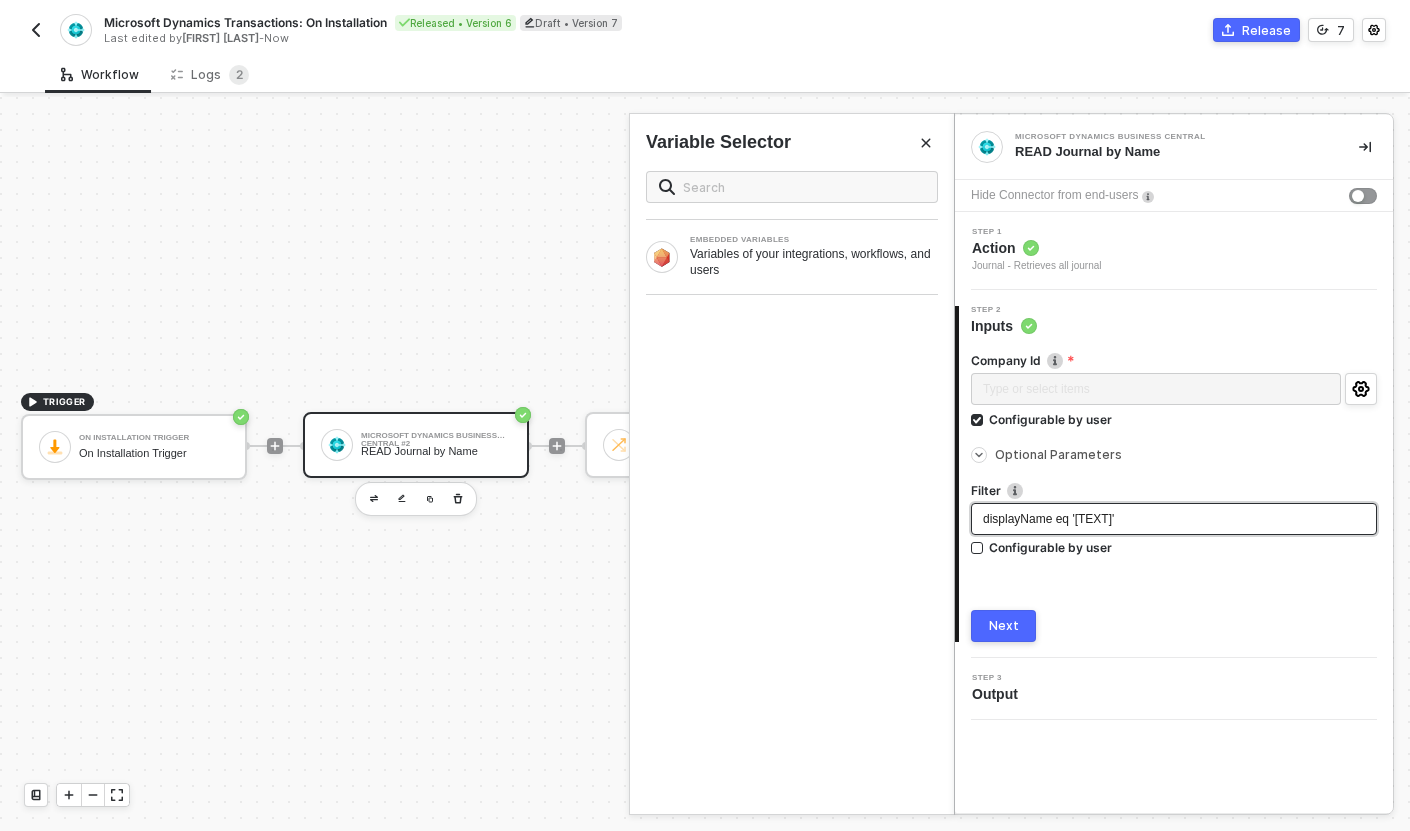 click on "displayName eq 'Swypex Transactions'" at bounding box center (1048, 519) 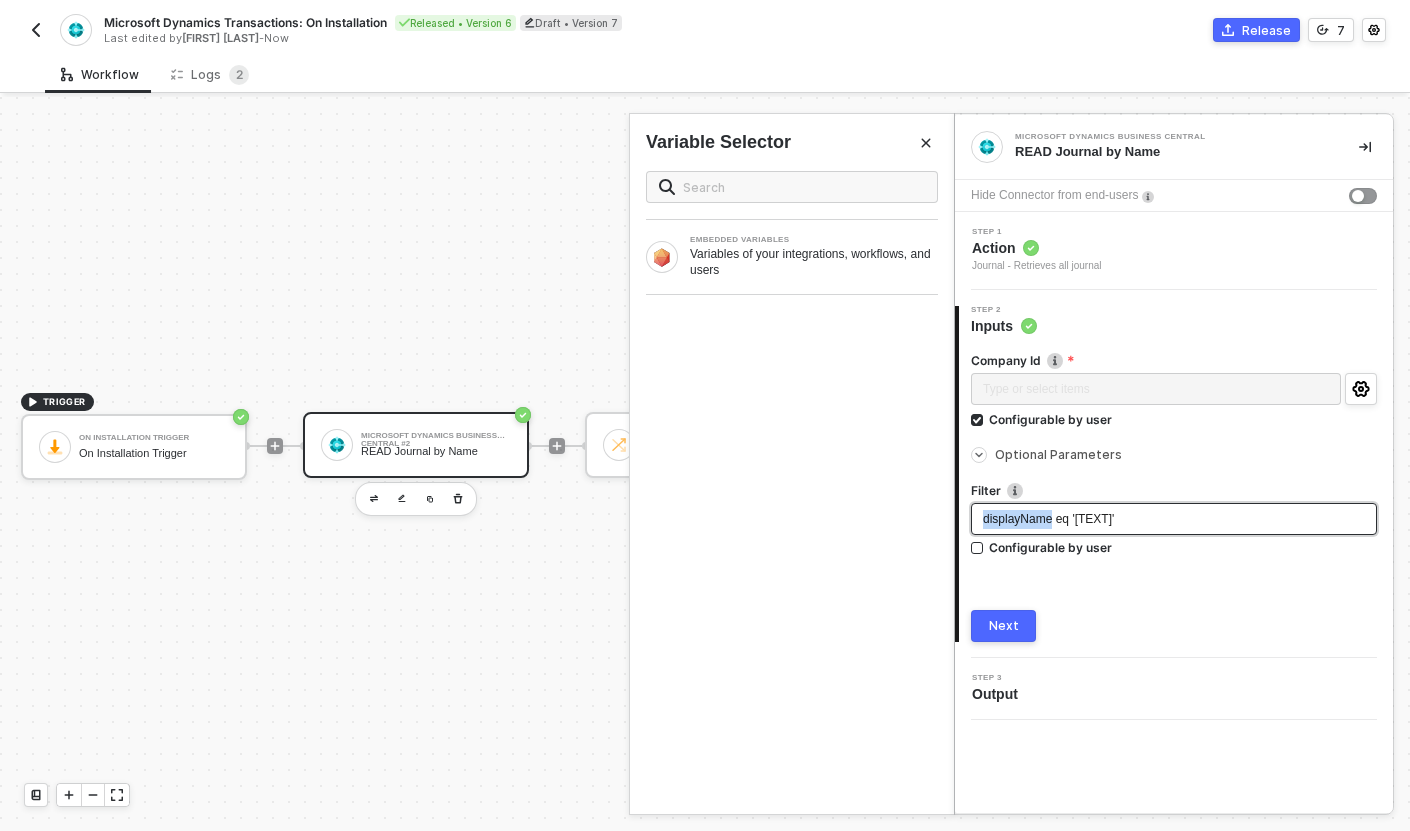 click on "displayName eq 'Swypex Transactions'" at bounding box center [1048, 519] 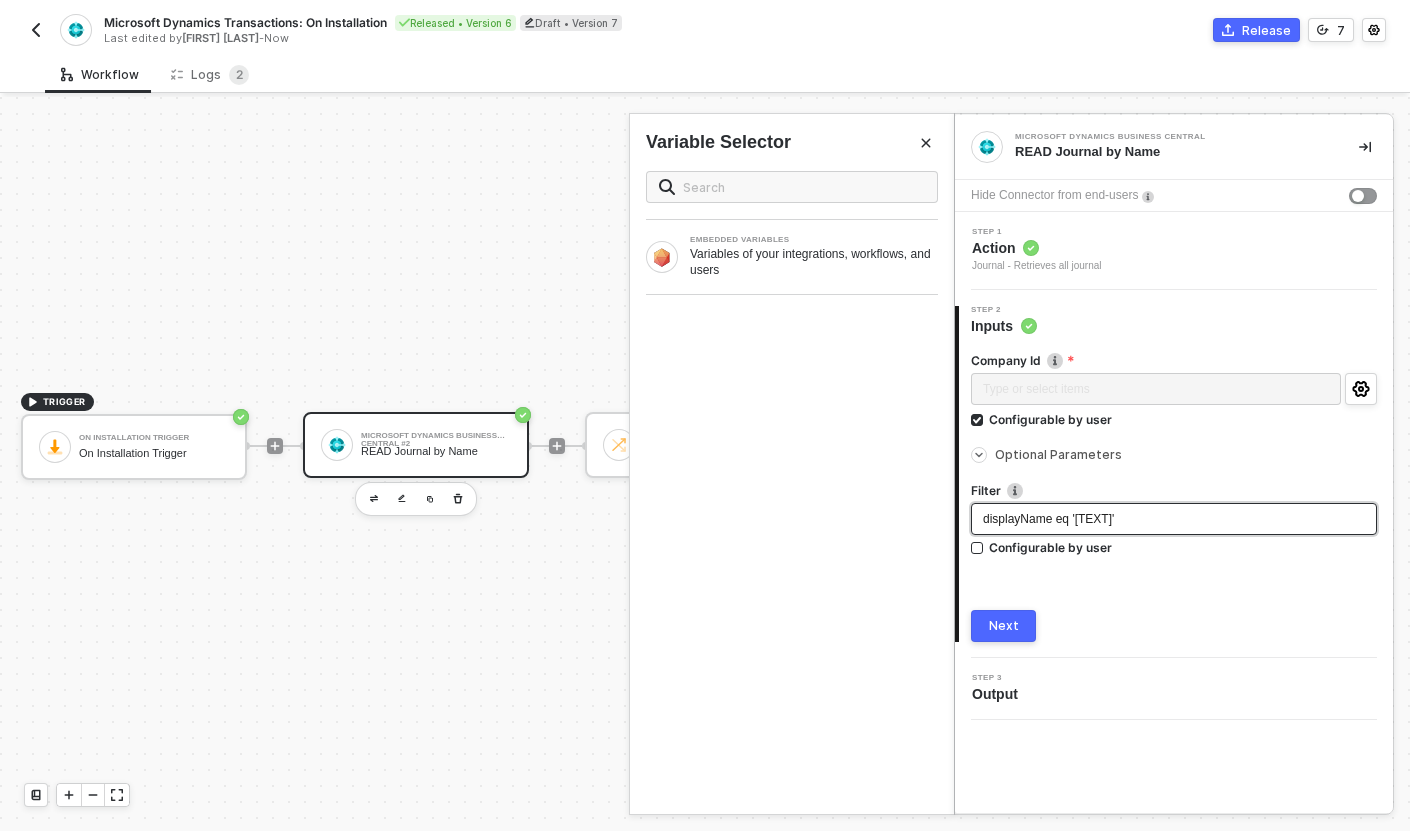 click on "displayName eq 'Swypex Transactions'" at bounding box center [1048, 519] 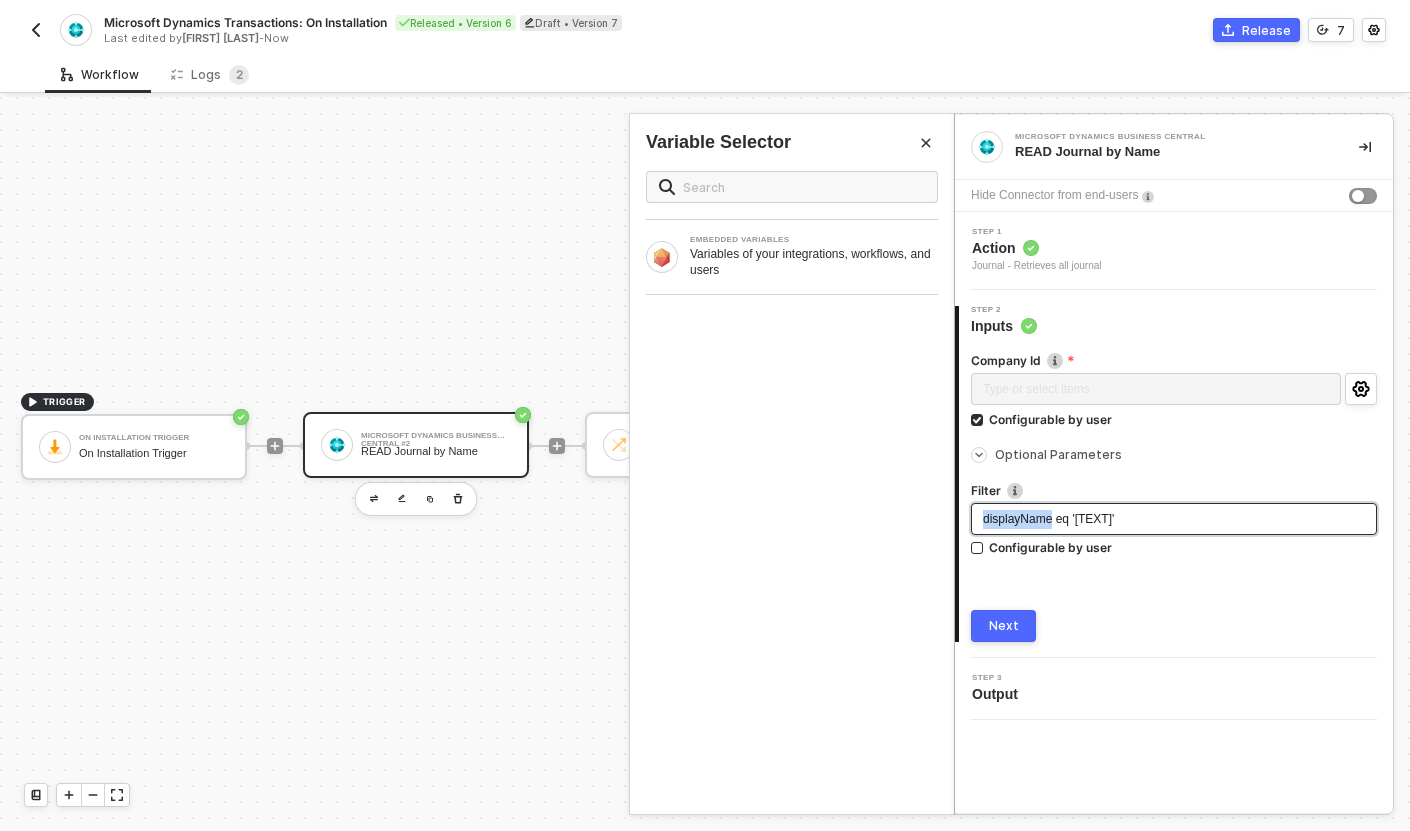 click on "displayName eq 'Swypex Transactions'" at bounding box center (1048, 519) 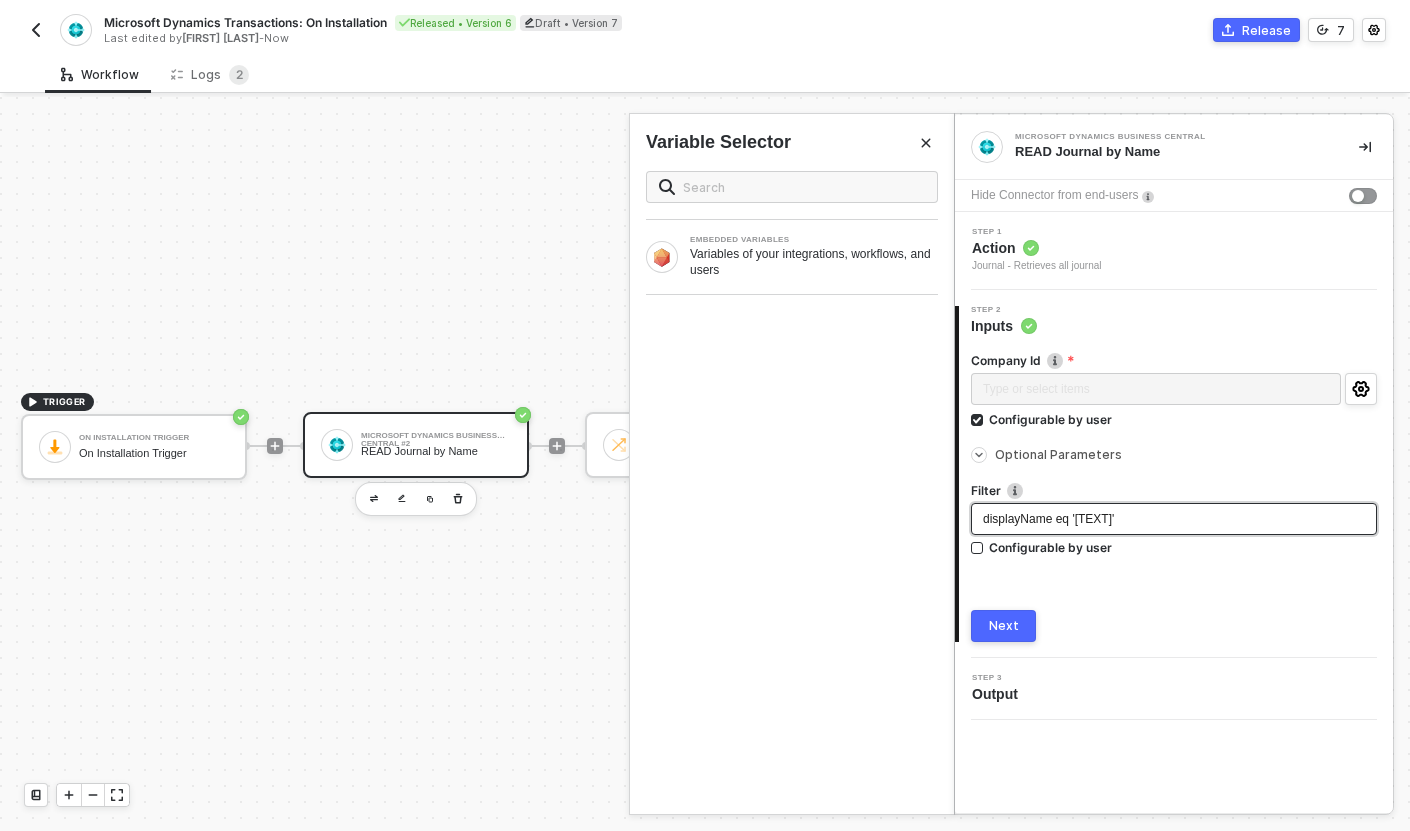 click on "displayName eq 'Swypex Transactions'" at bounding box center [1048, 519] 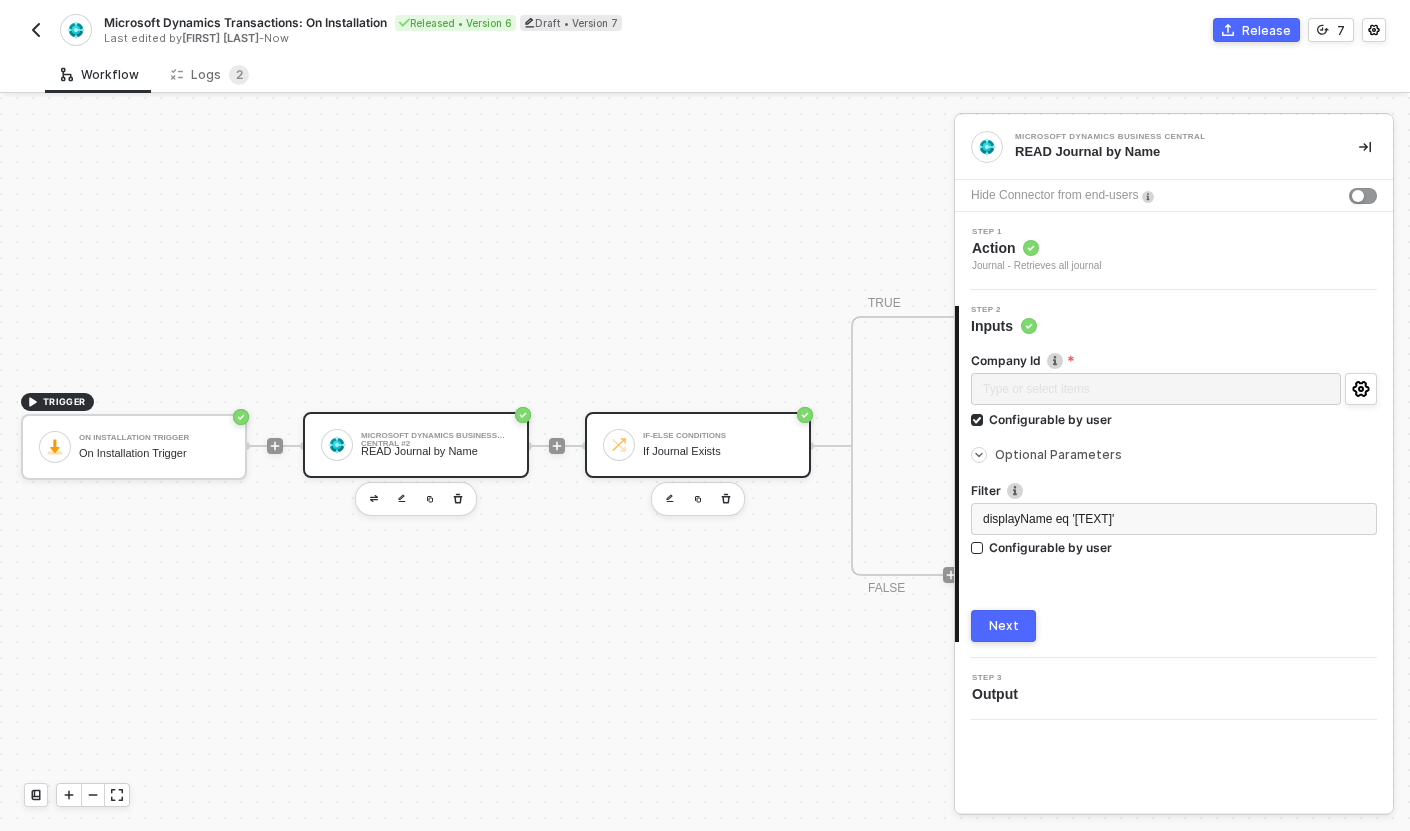 click on "If-Else Conditions If Journal Exists" at bounding box center (698, 445) 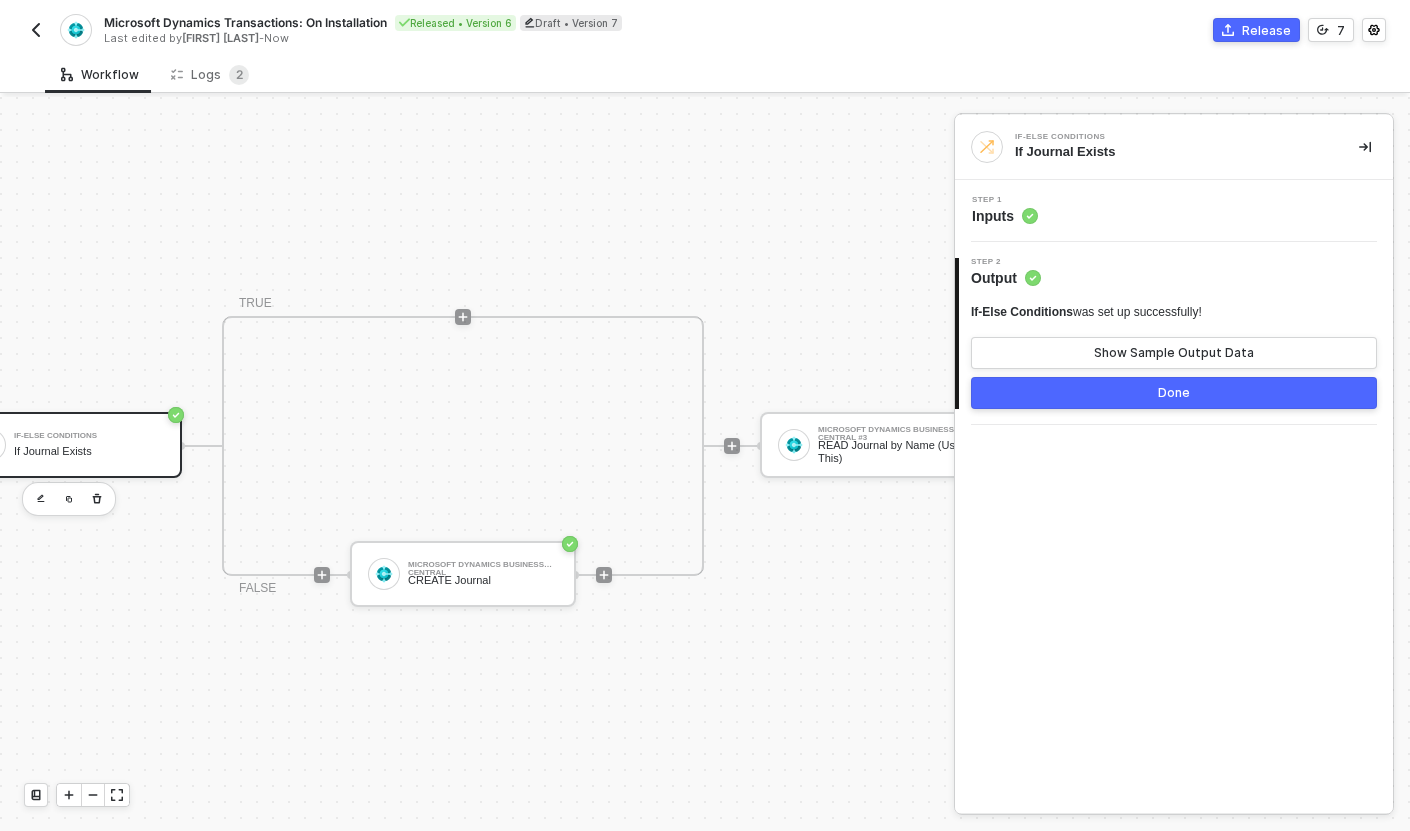 scroll, scrollTop: 37, scrollLeft: 596, axis: both 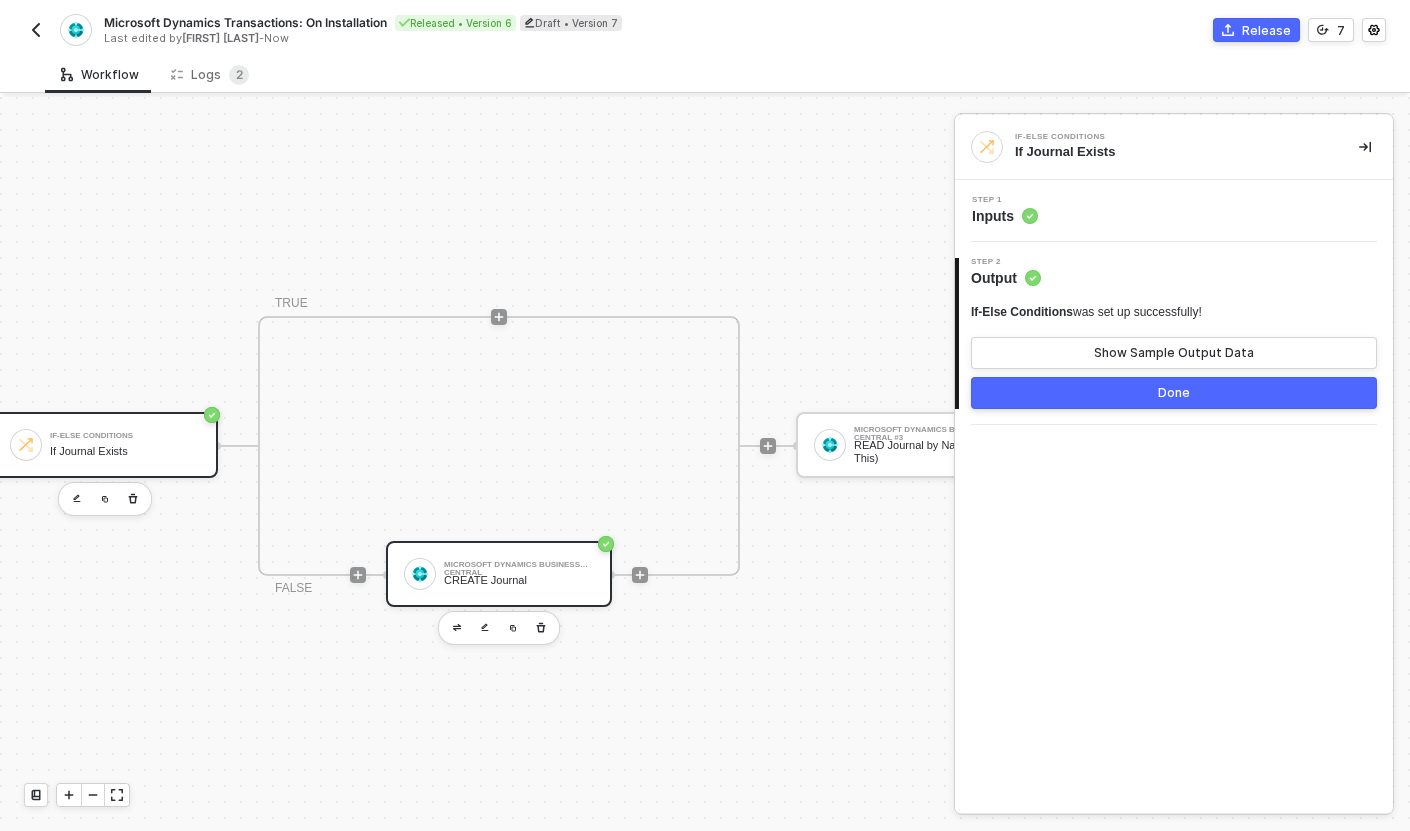 click on "CREATE Journal" at bounding box center [519, 580] 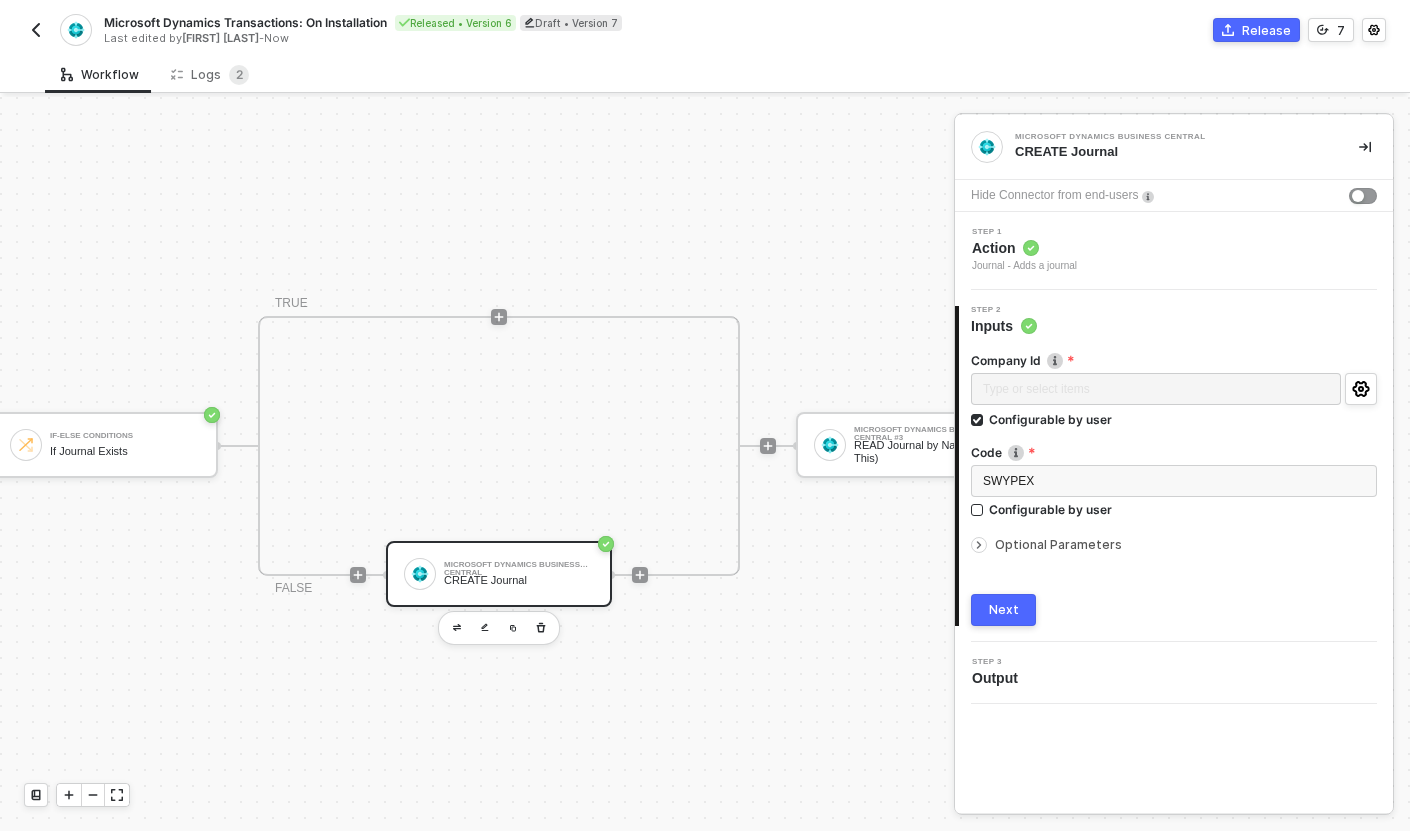 click on "Optional Parameters" at bounding box center (1058, 544) 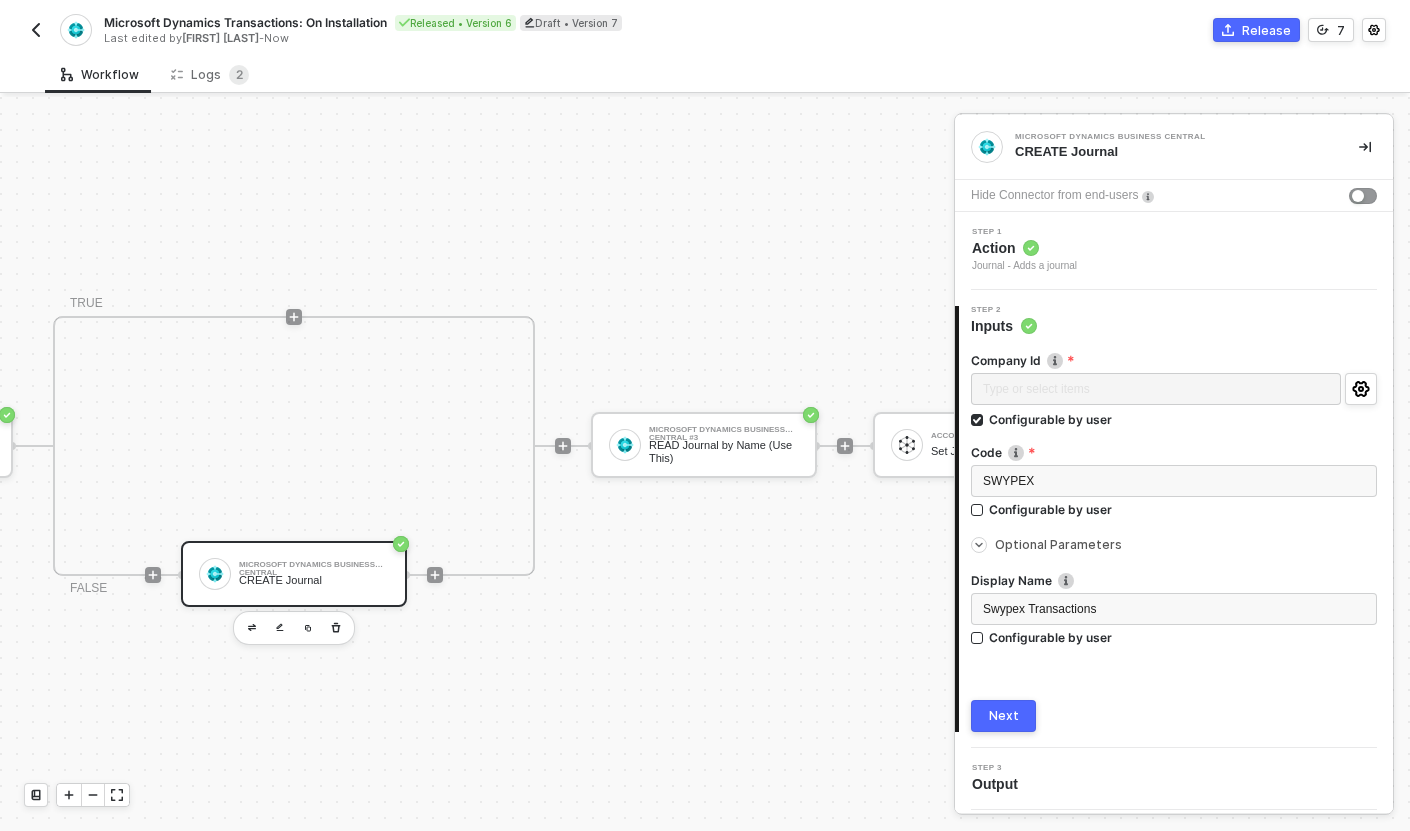scroll, scrollTop: 37, scrollLeft: 818, axis: both 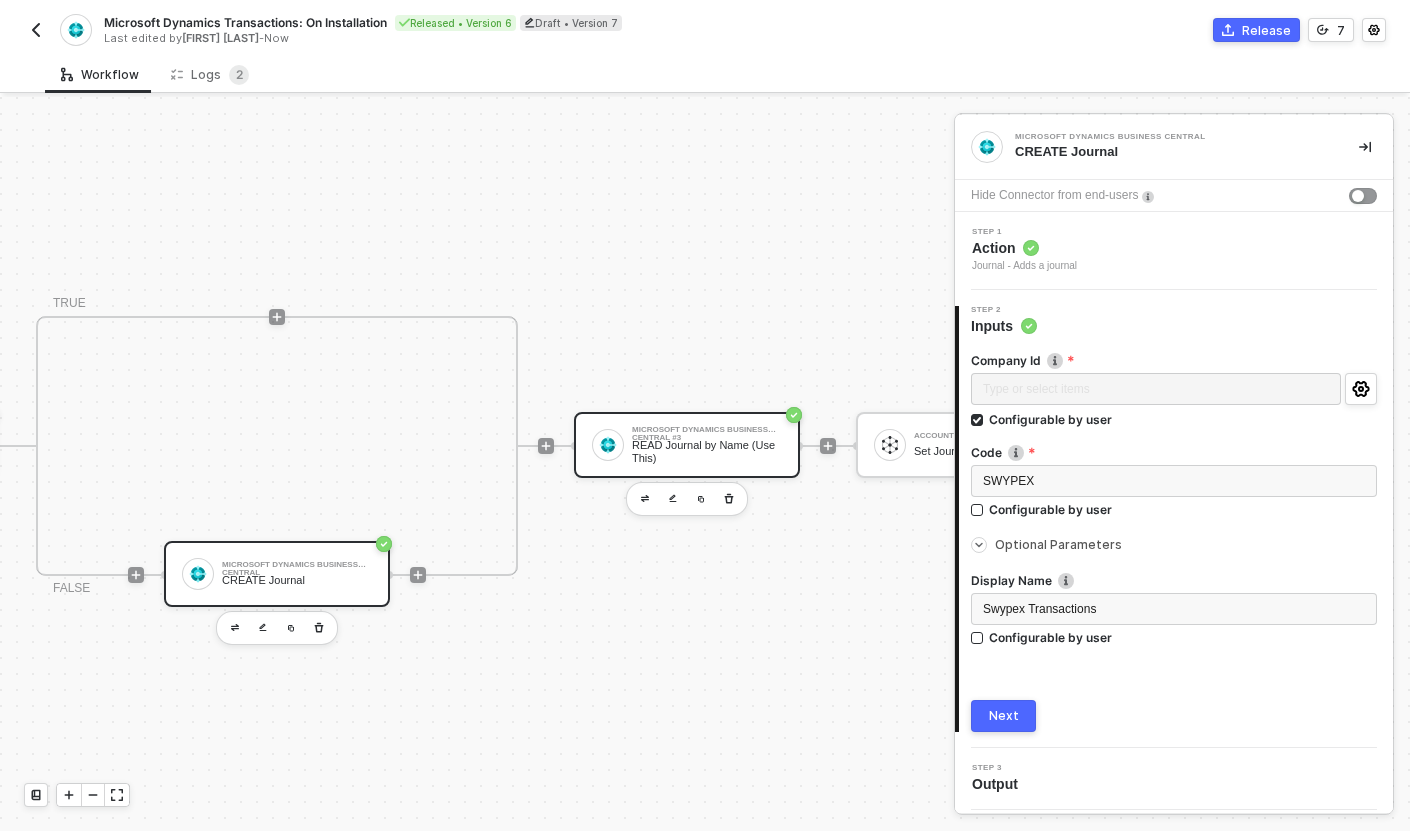 click on "READ Journal by Name (Use This)" at bounding box center (707, 451) 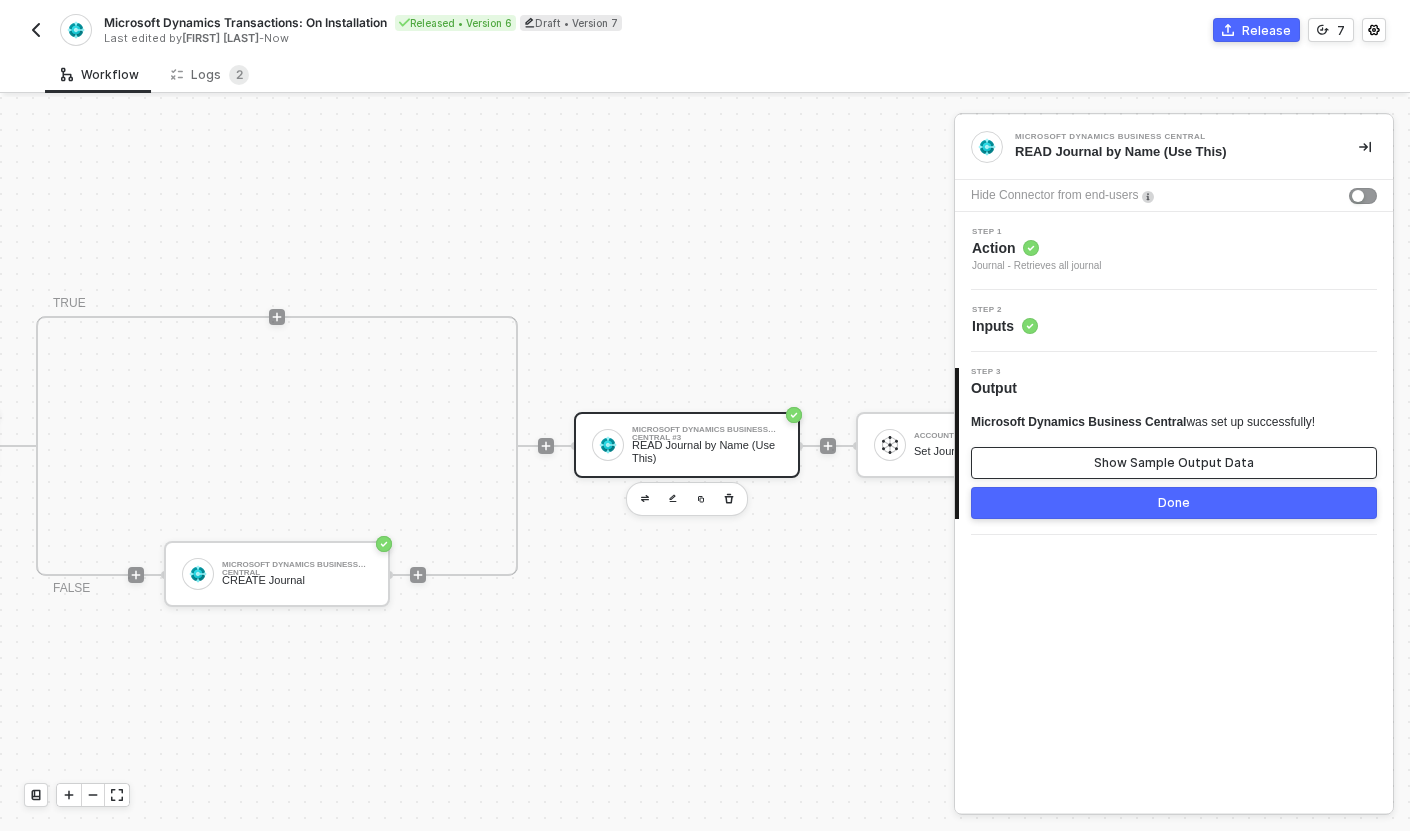 click on "Show Sample Output Data" at bounding box center [1174, 463] 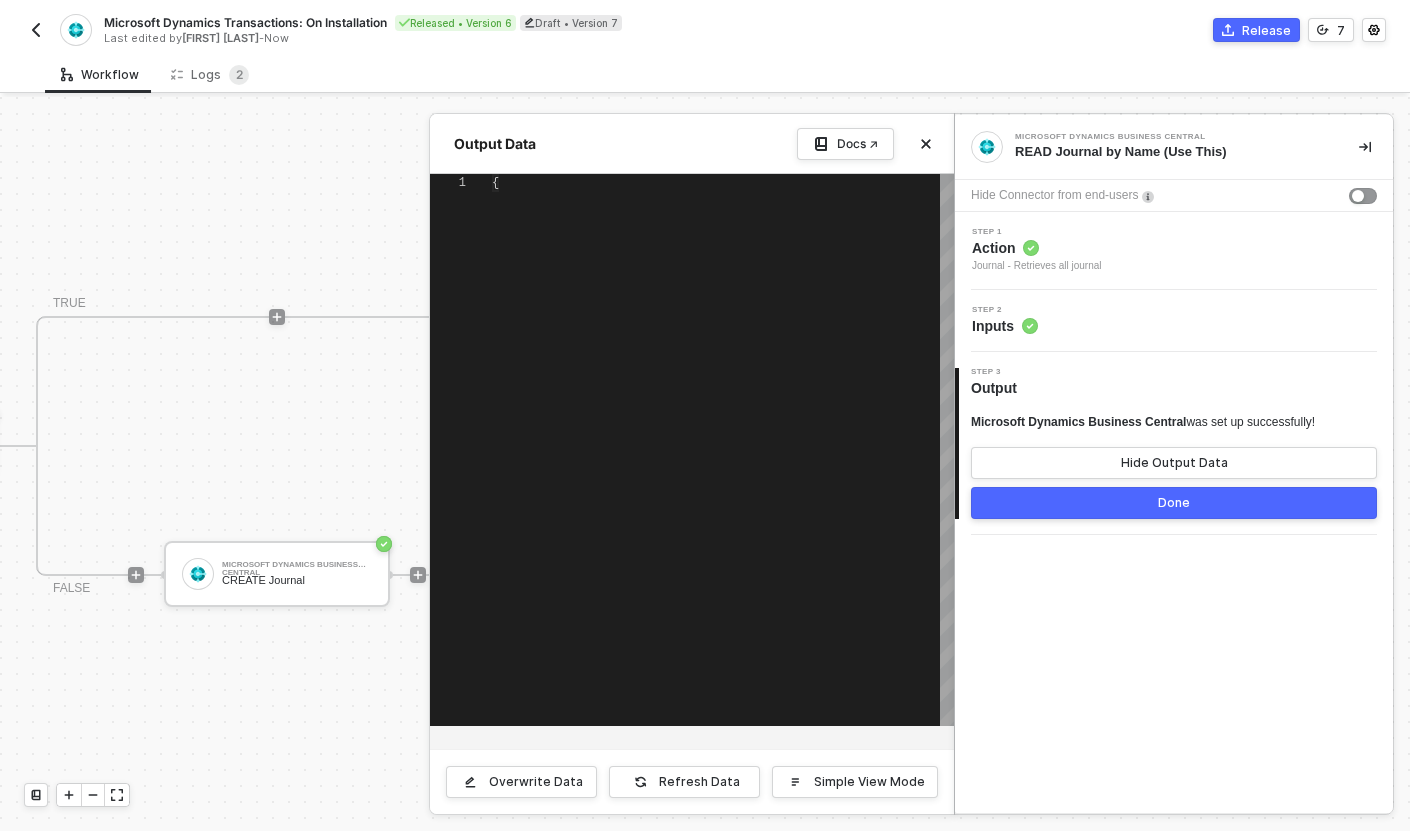 type on "{
"journal": [
{
"id": "11fa76df-135b-ed11-956e-000d3a398f21",
"code": "DEFAULT",
"displayName": "Default Journal Batch",
"templateDisplayName": "GENERAL",
"lastModifiedDateTime": "2022-11-03T01:08:05.383Z",
"balancingAccountId": "00000000-0000-0000-0000-000000000000"," 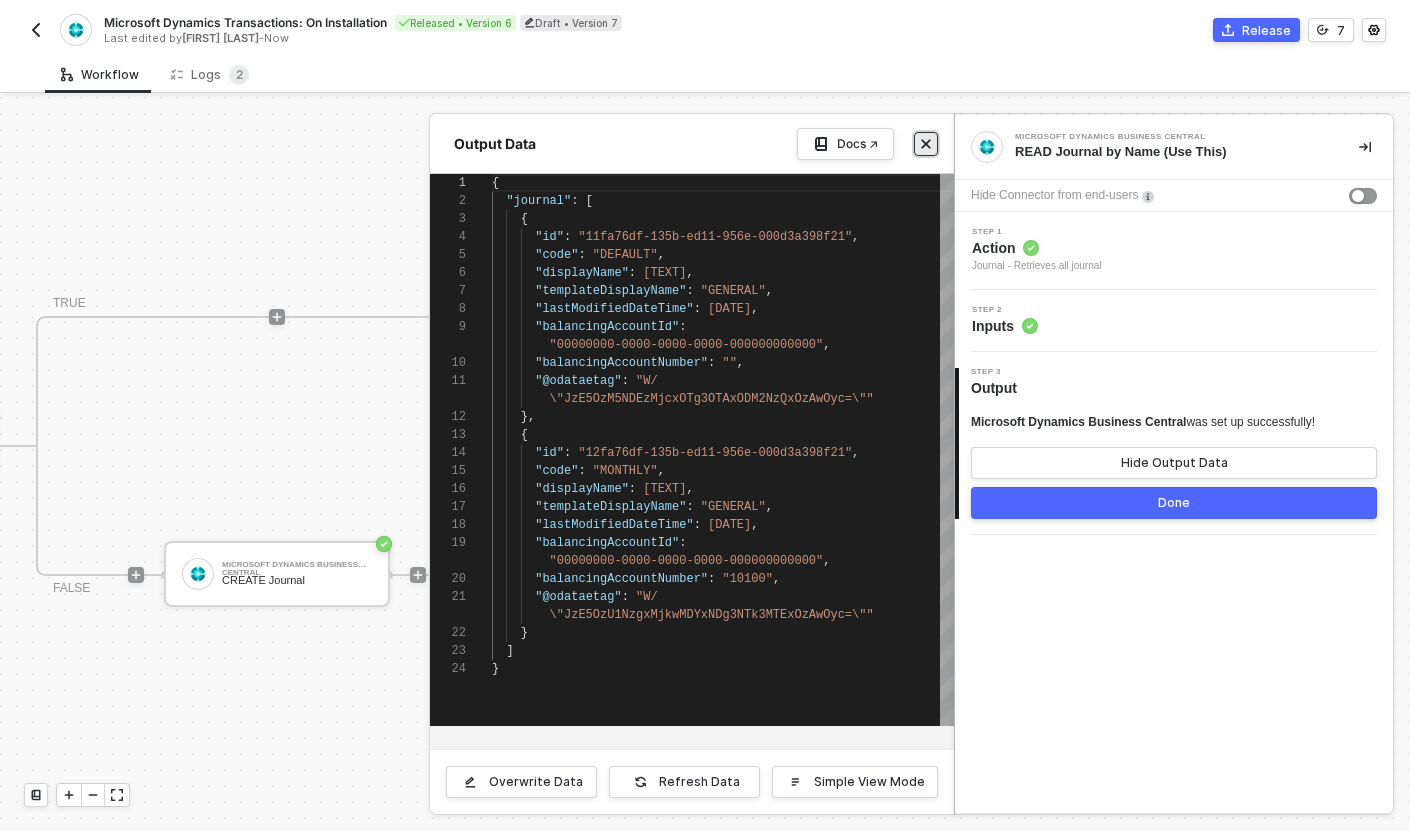 click 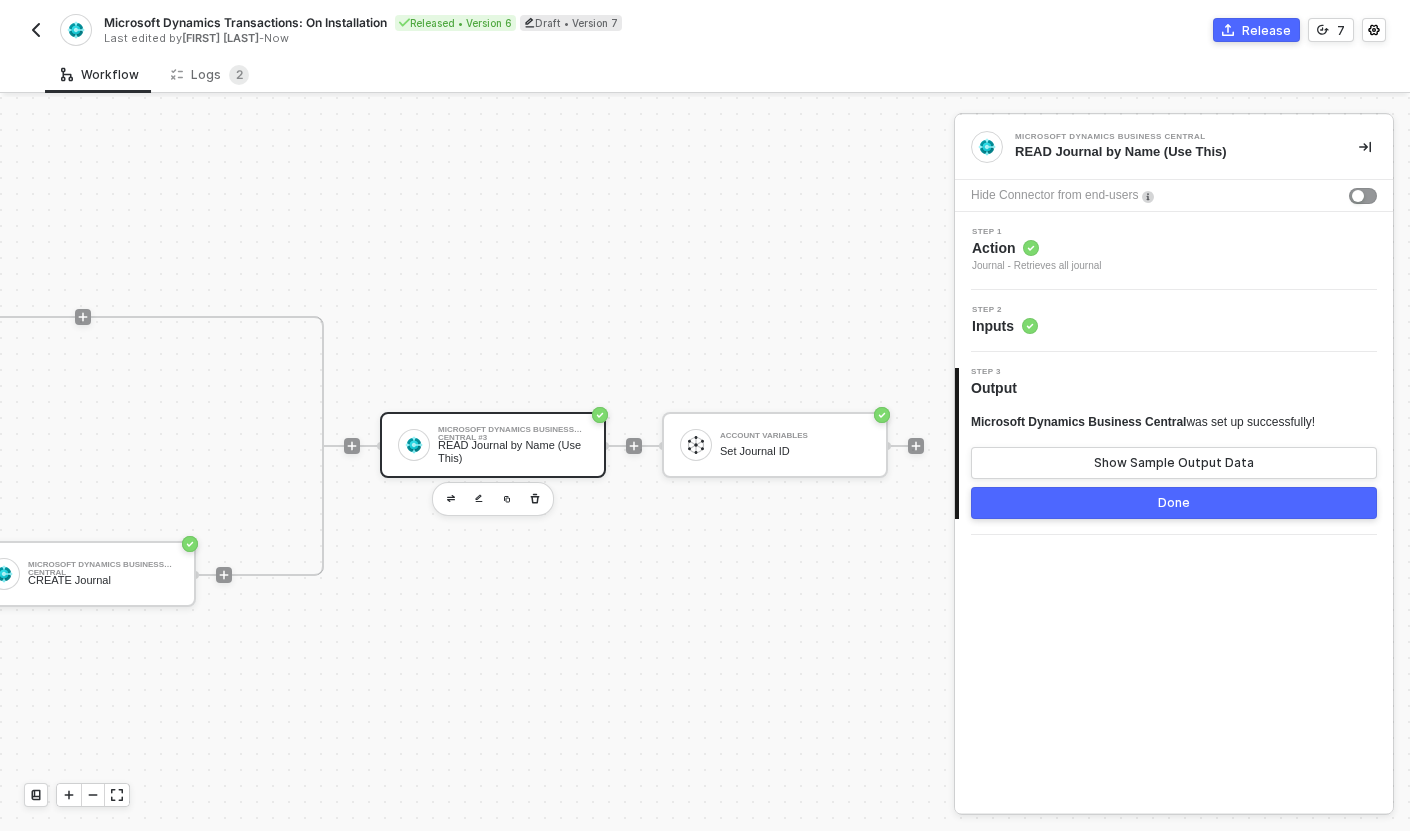 scroll, scrollTop: 37, scrollLeft: 1023, axis: both 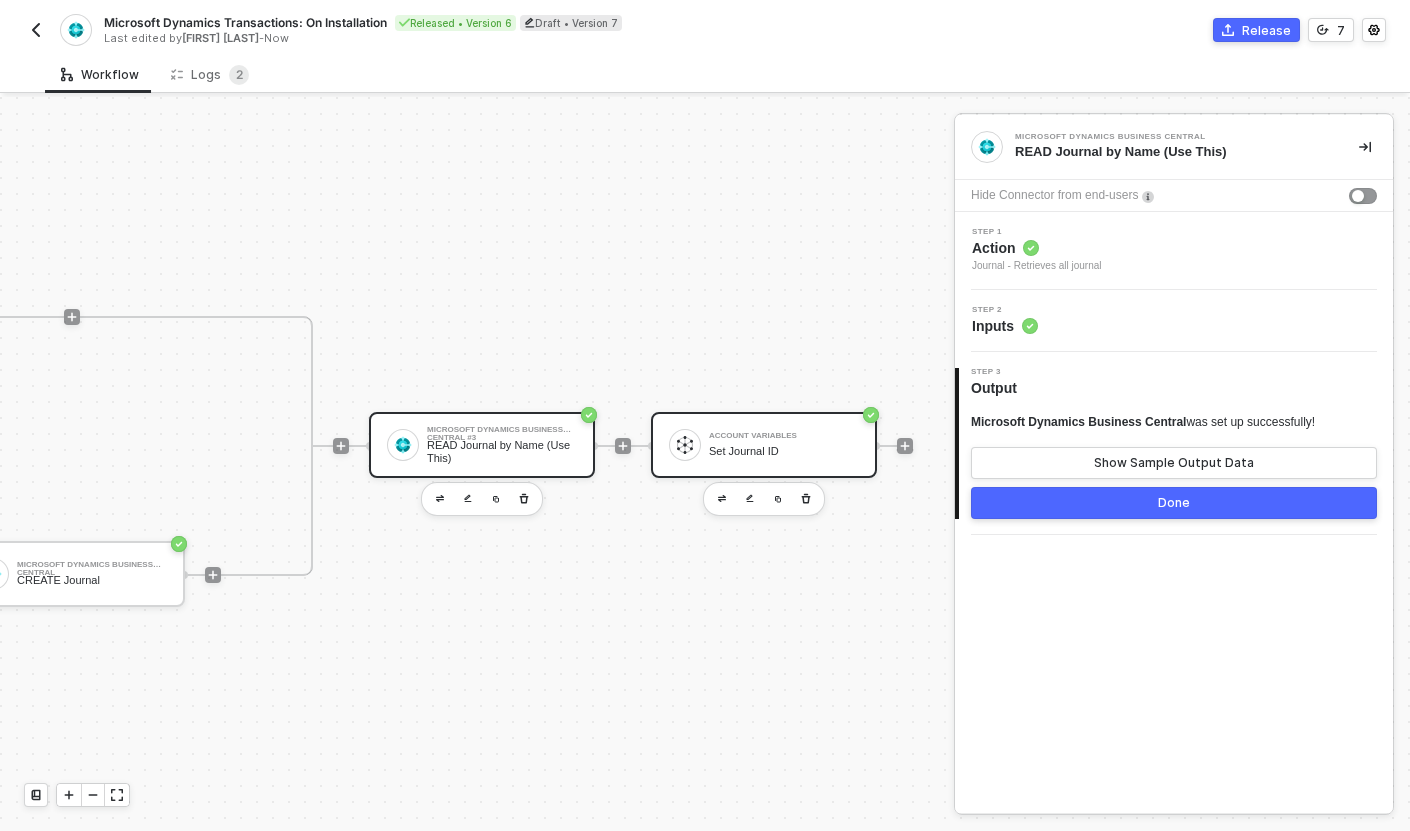 click on "Set Journal ID" at bounding box center [784, 451] 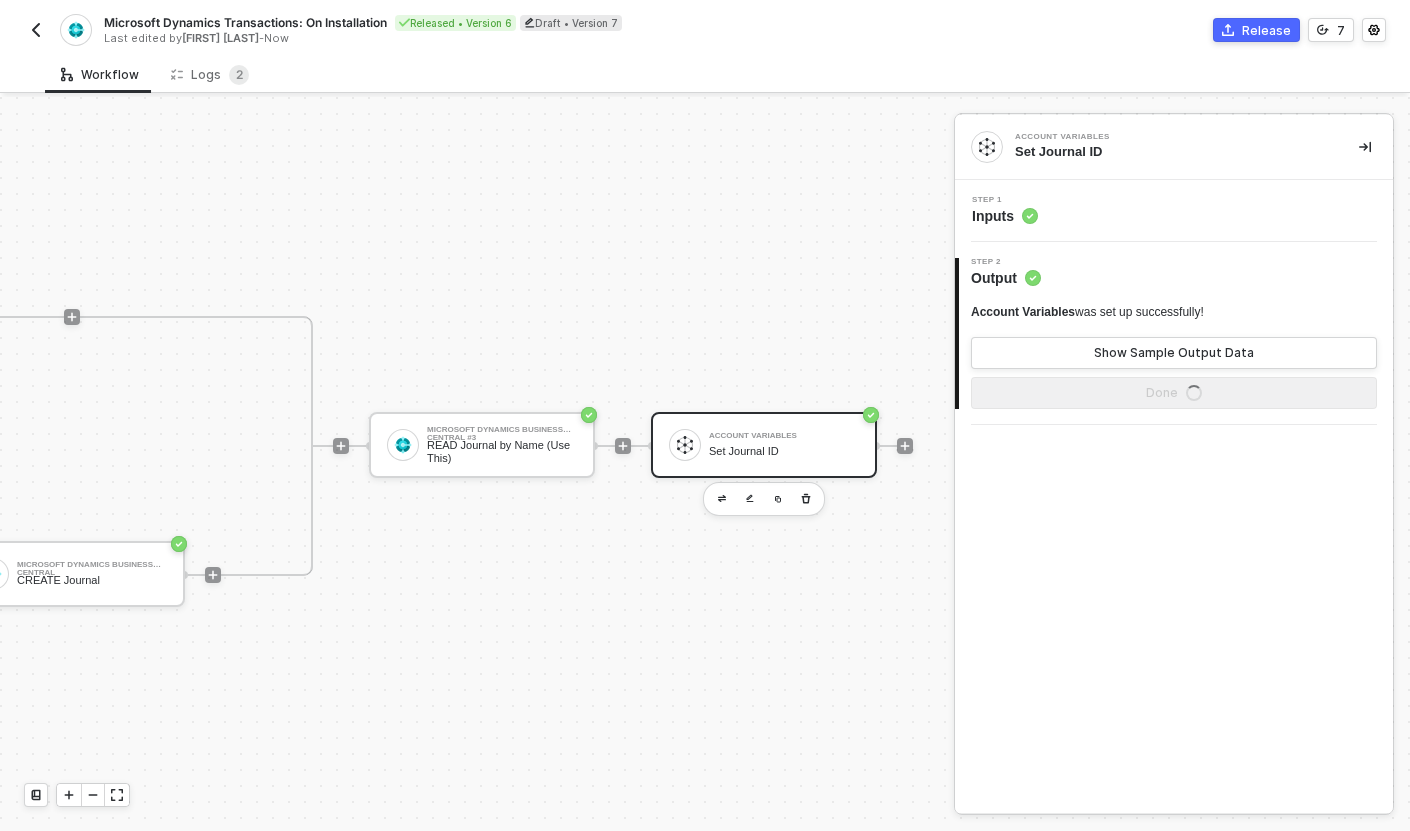 click on "Step 1 Inputs" at bounding box center (1176, 211) 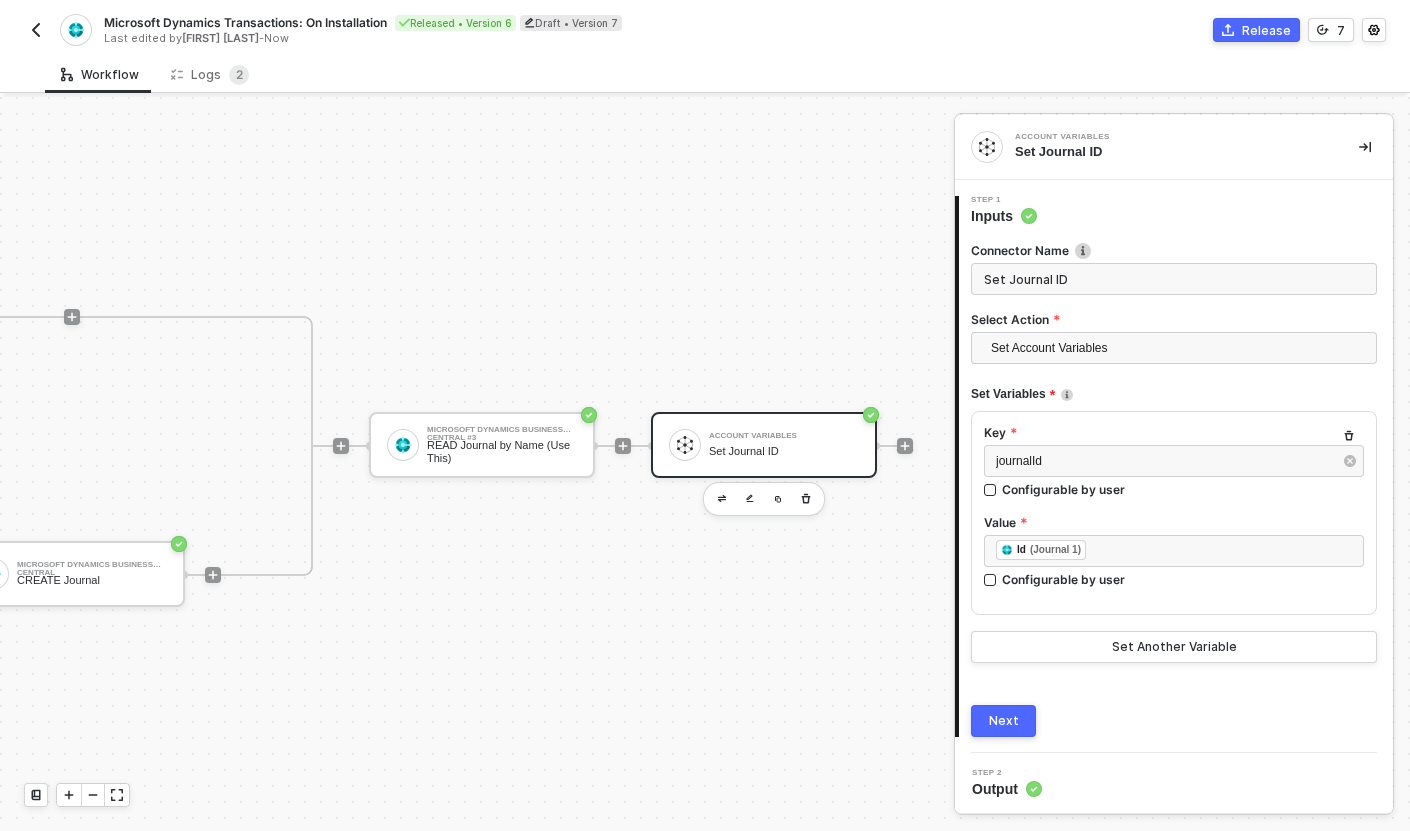 click at bounding box center (36, 30) 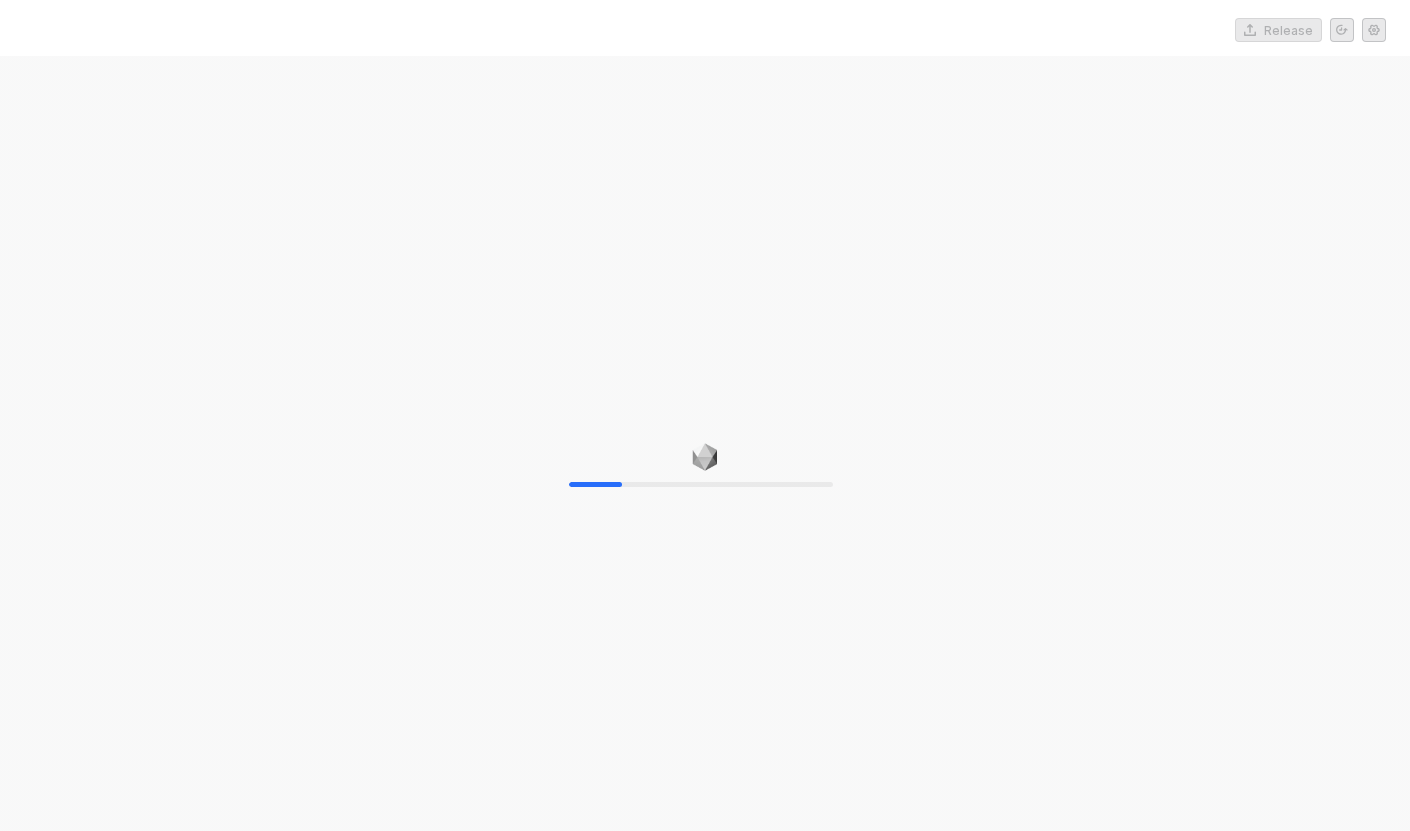 scroll, scrollTop: 0, scrollLeft: 0, axis: both 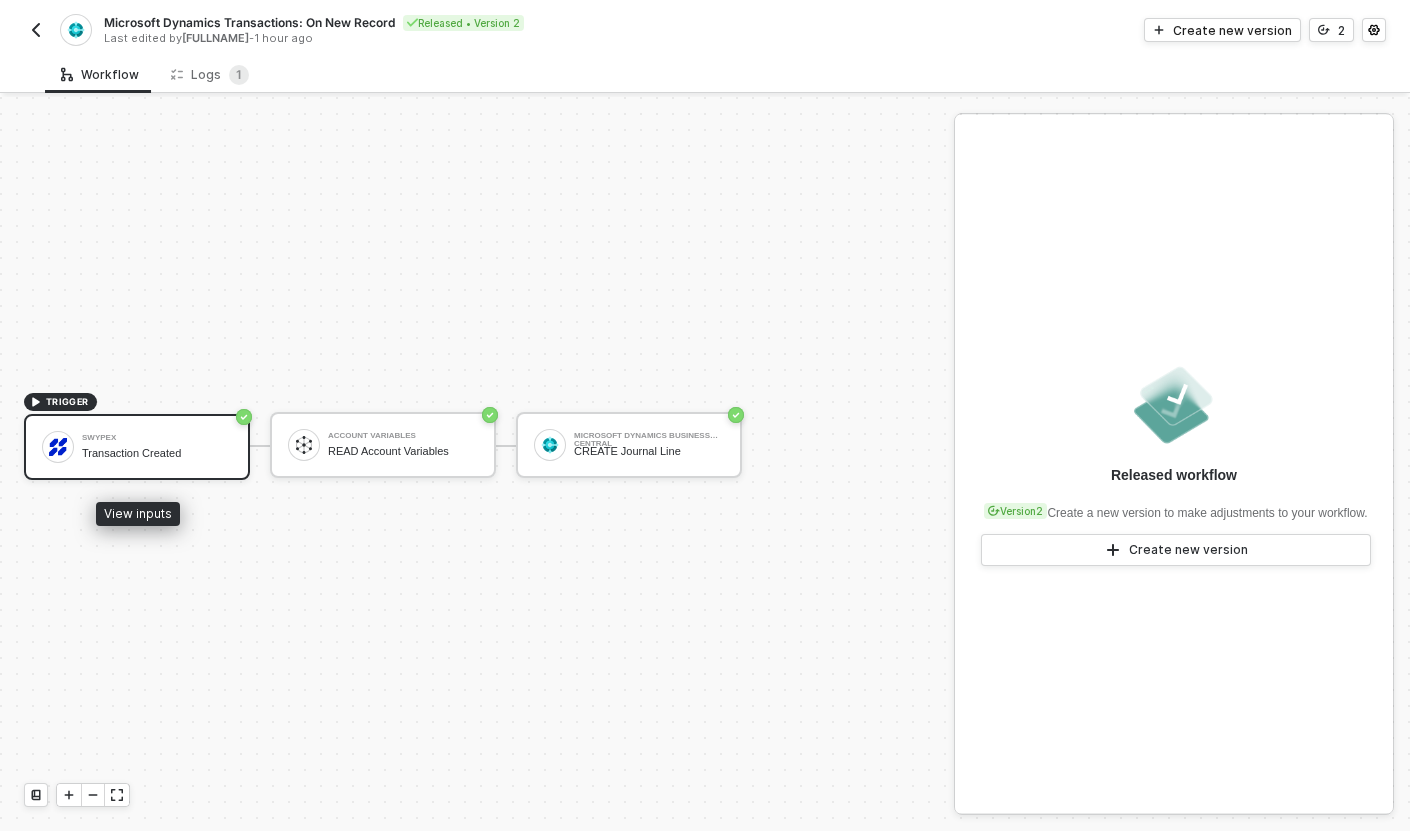 click on "Swypex Transaction Created" at bounding box center [157, 447] 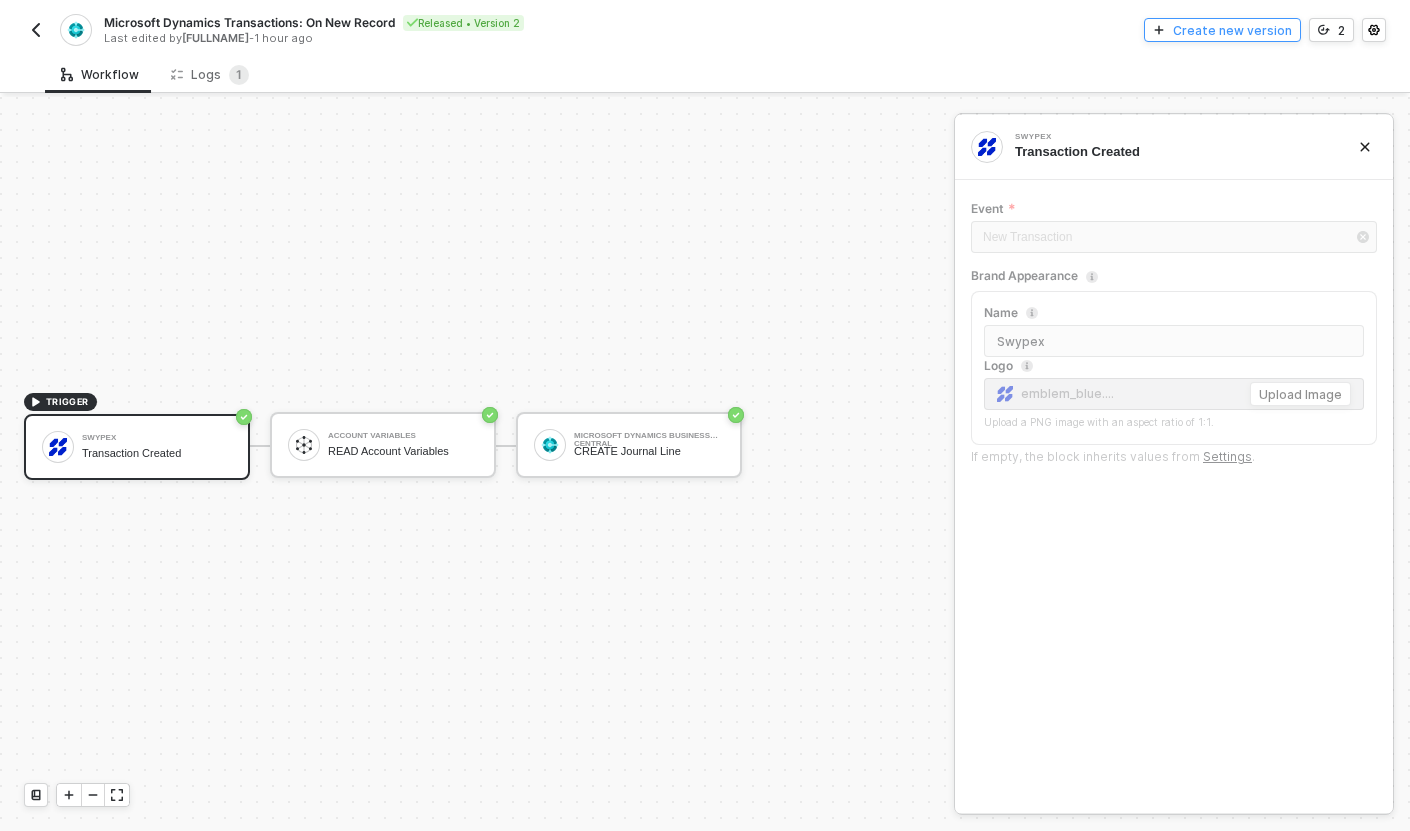 click on "Create new version" at bounding box center [1222, 30] 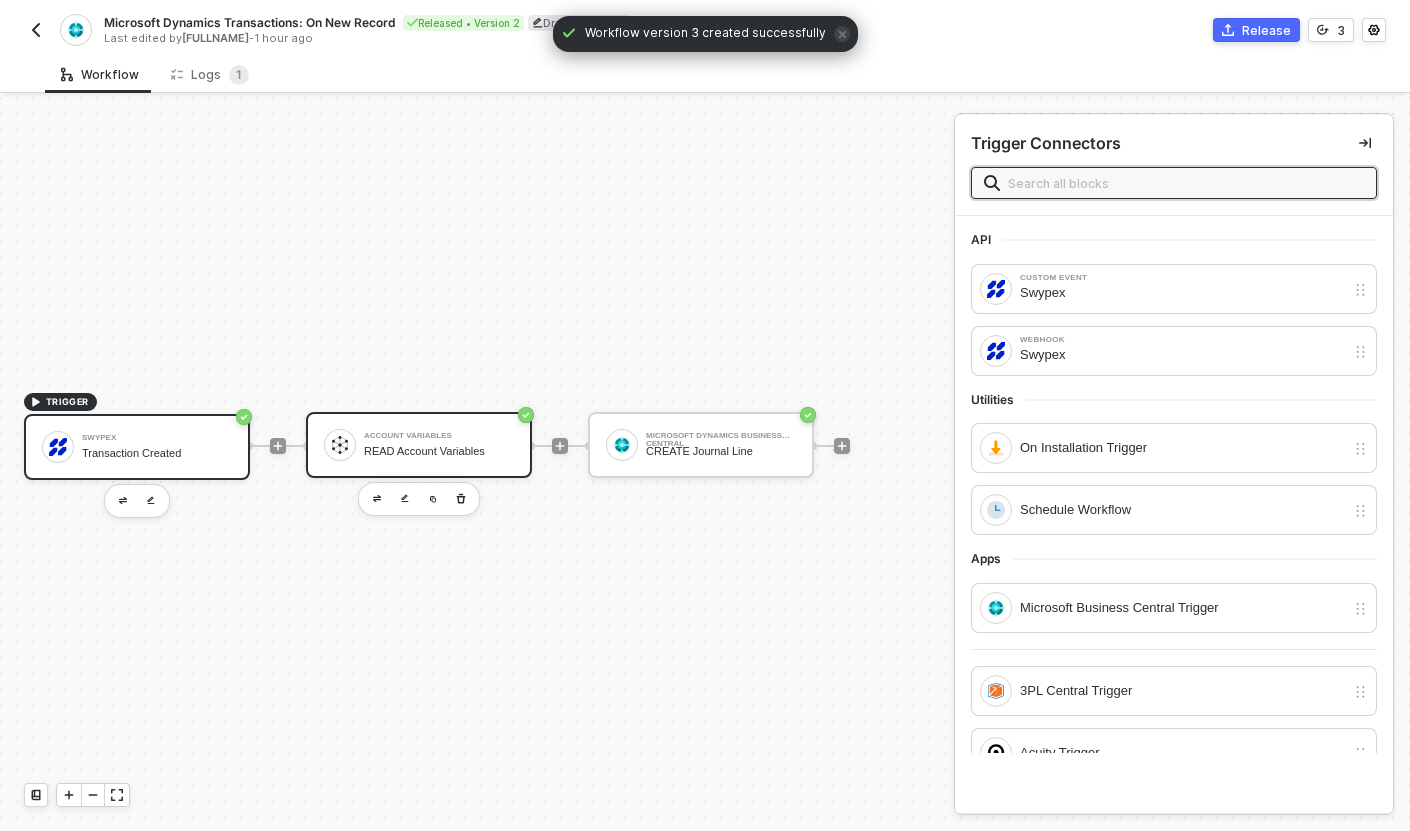 click on "Account Variables READ Account Variables" at bounding box center [439, 445] 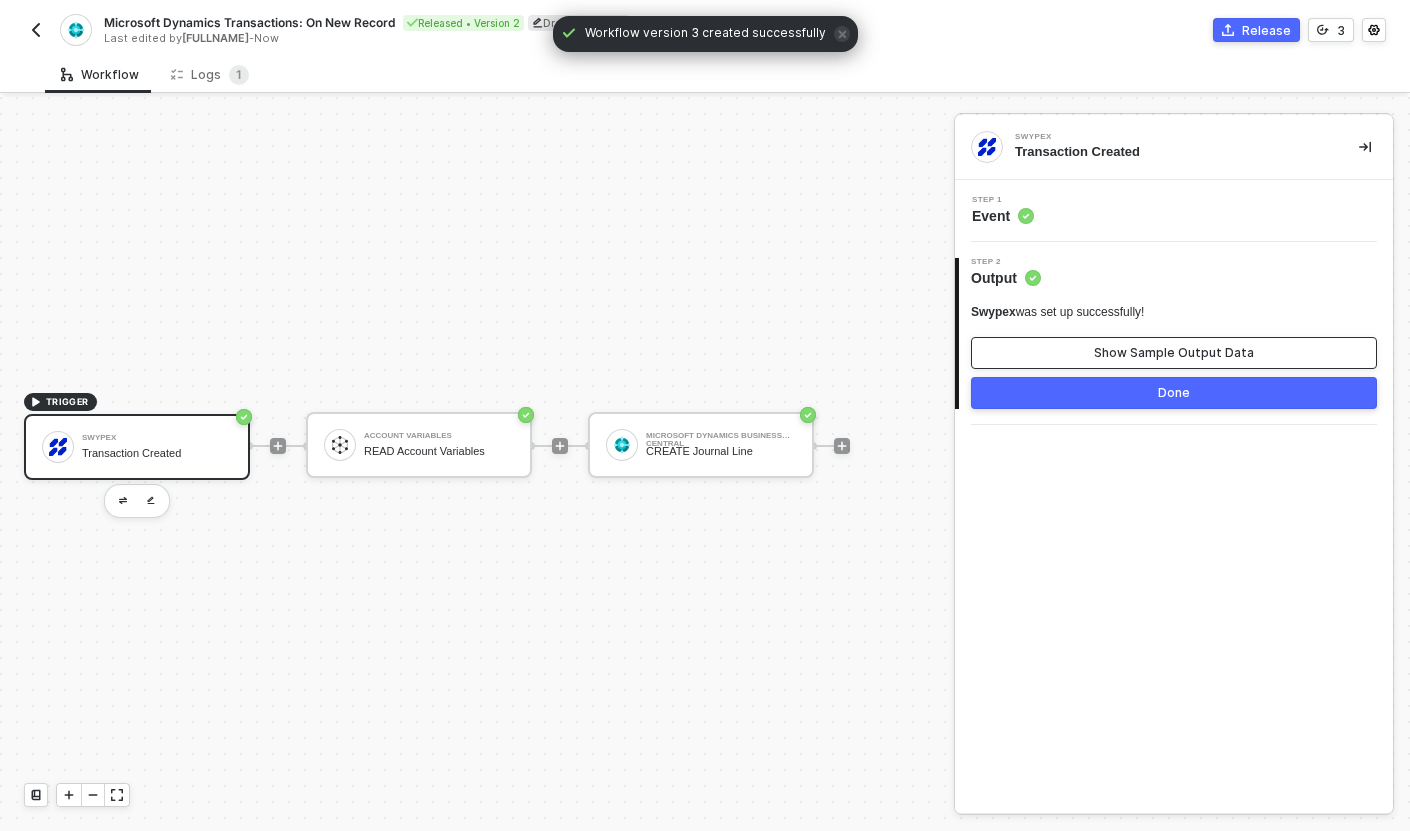 click on "Show Sample Output Data" at bounding box center (1174, 353) 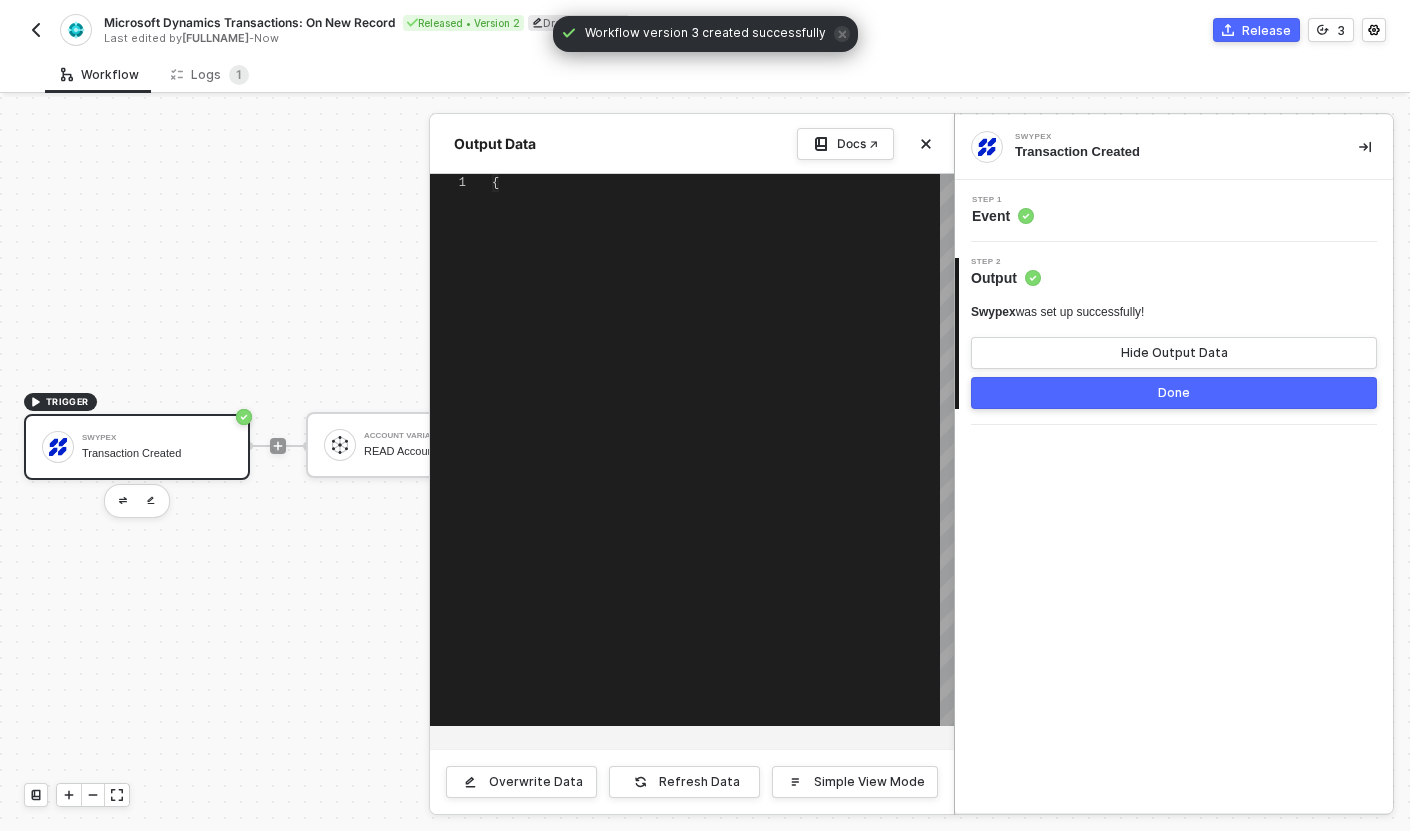 type on "{
"id": "TRX123",
"isReversal": false,
"amount": 1.24,
"currency": 818,
"transactionType": 774,
"merchantName": "Foo Mart",
"mcc": 2741,
"fullName": "John Smith",
"transactionDatetime": "2025-07-01 01:23:45"," 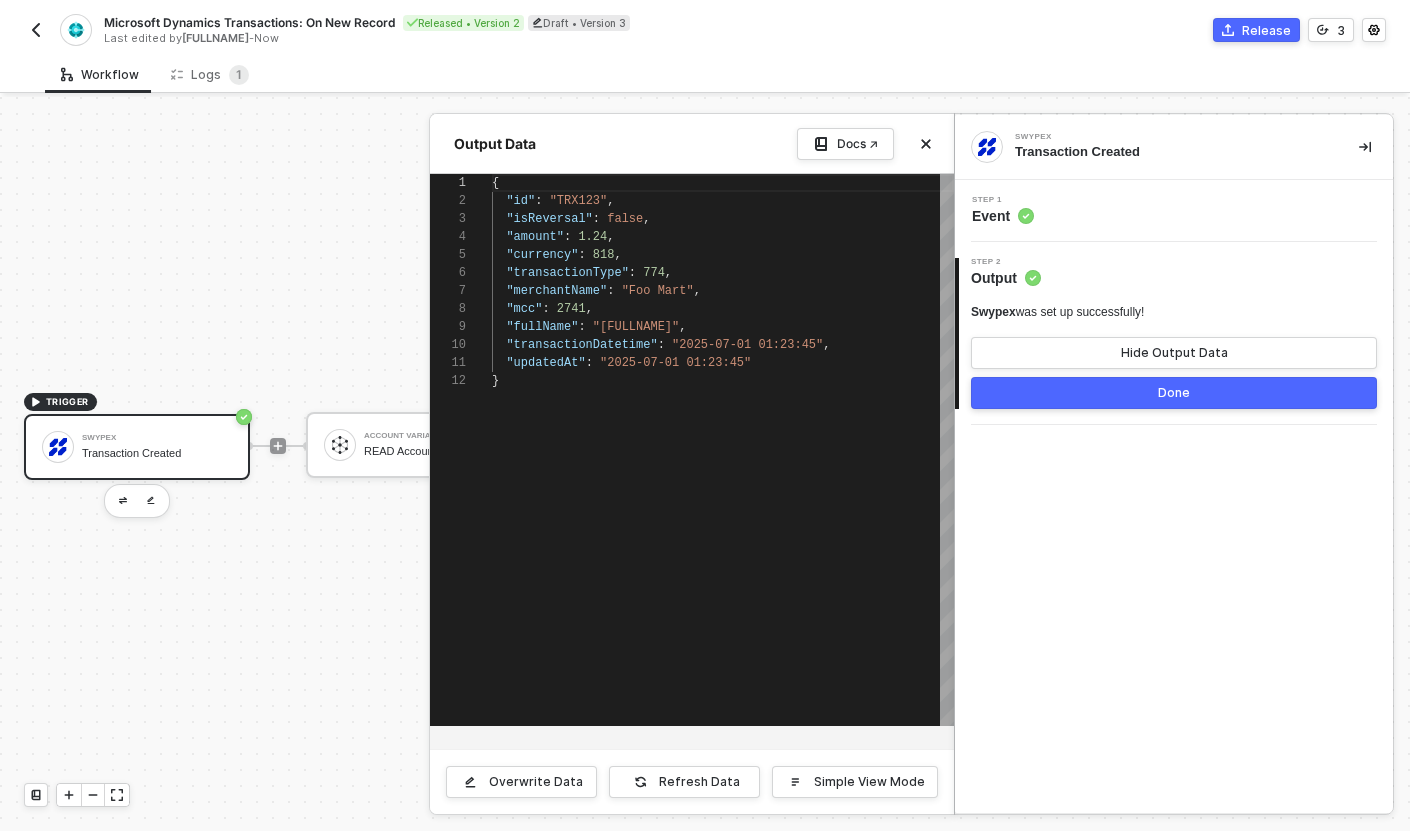 click at bounding box center (705, 464) 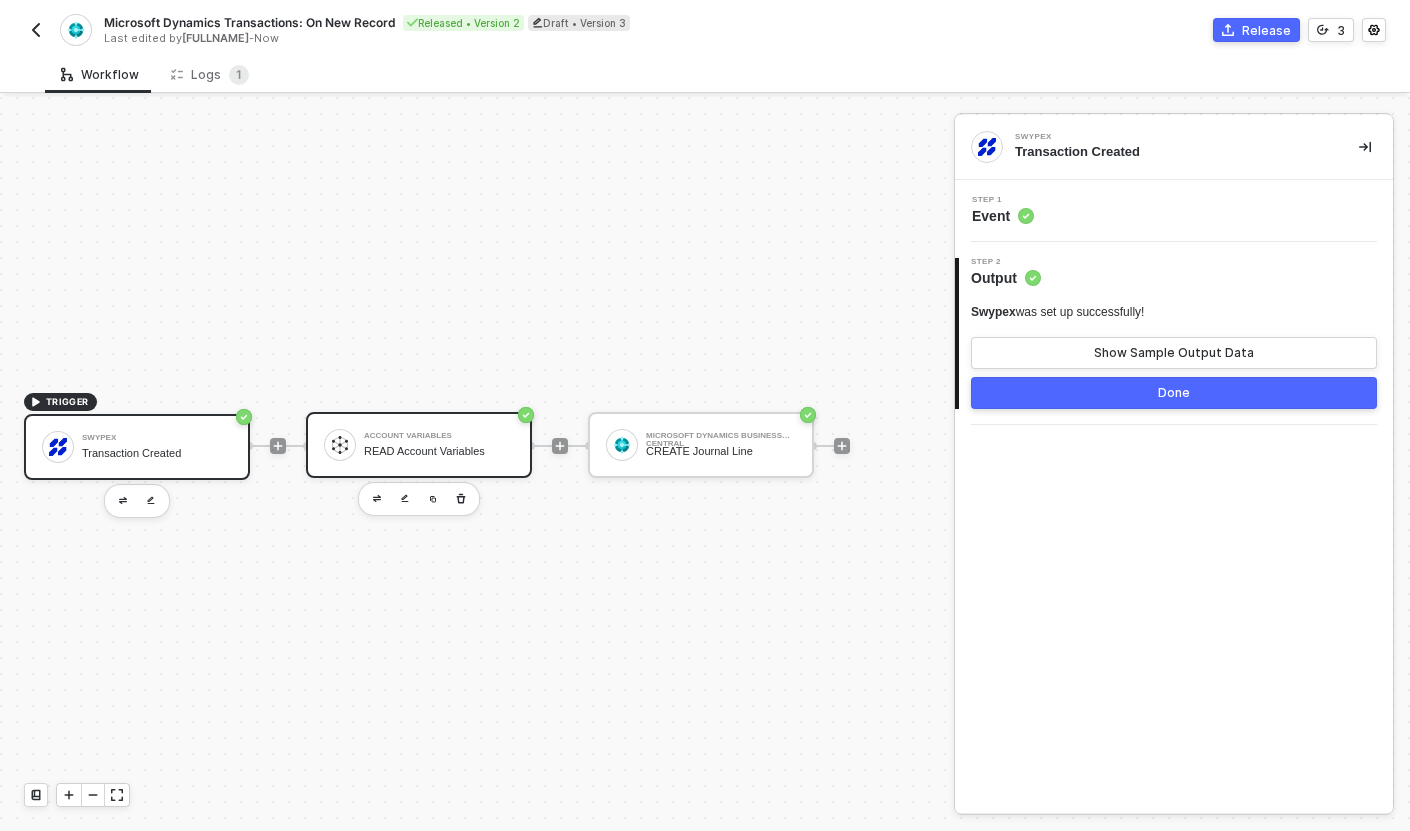 click on "Account Variables READ Account Variables" at bounding box center (419, 445) 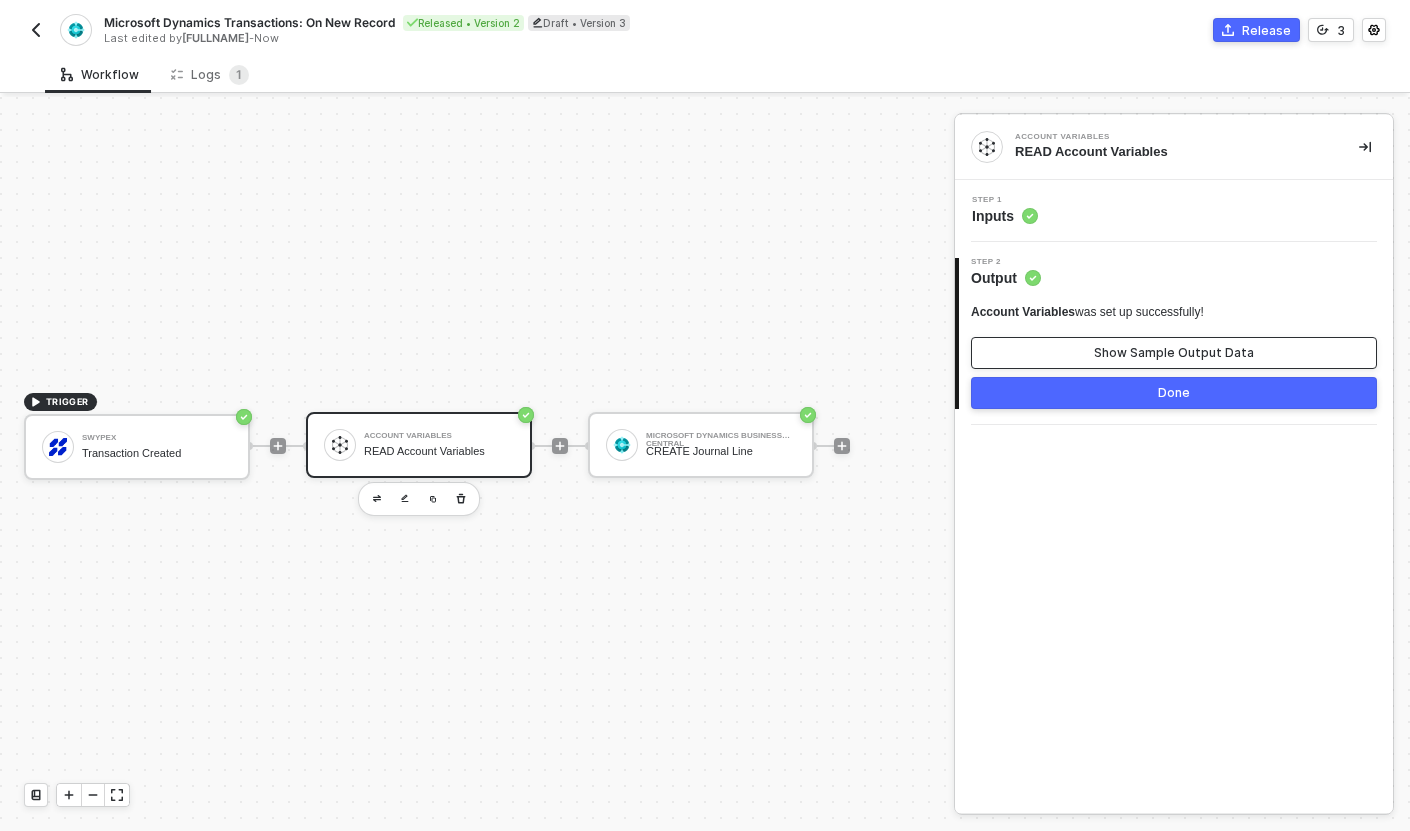 click on "Show Sample Output Data" at bounding box center (1174, 353) 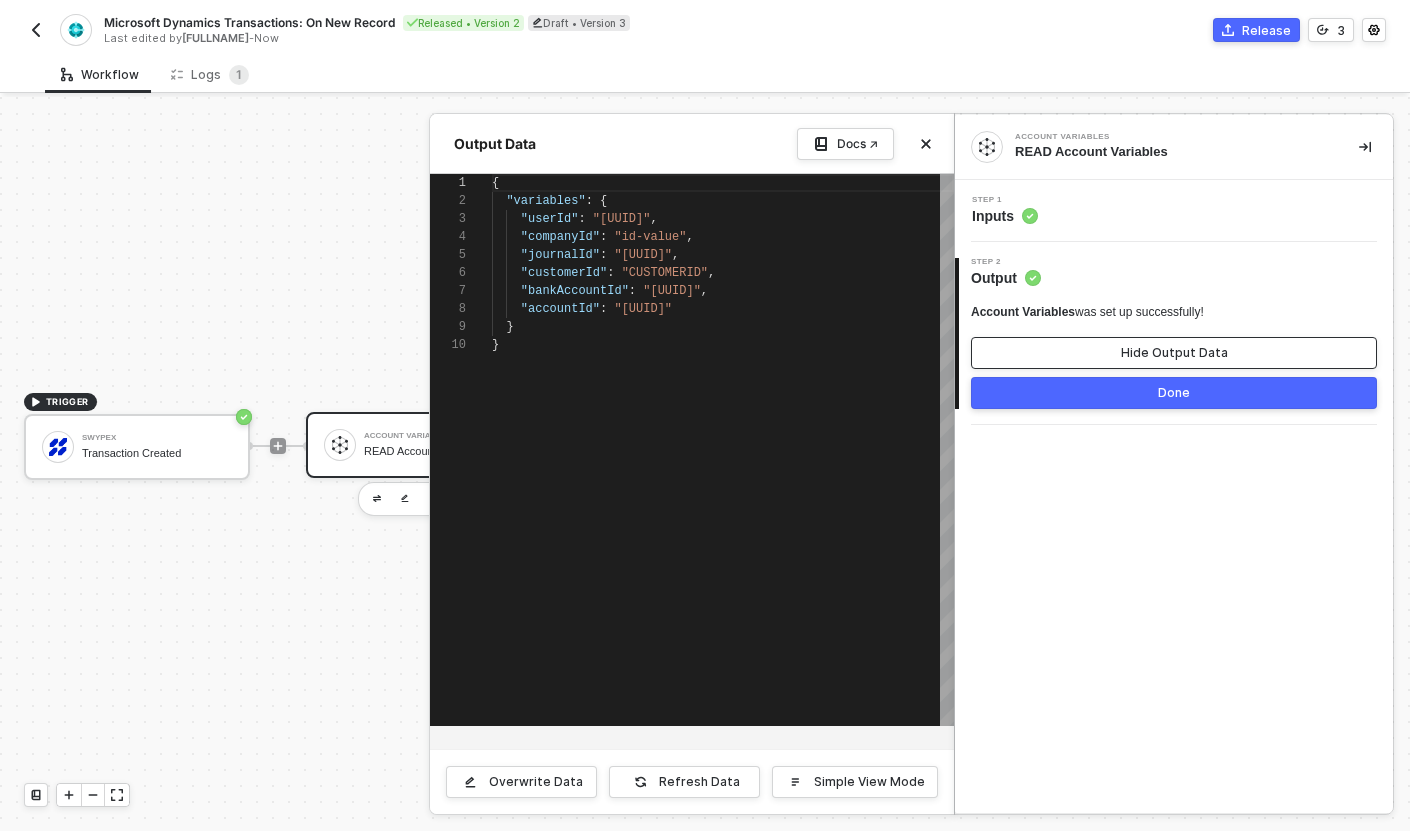 scroll, scrollTop: 162, scrollLeft: 0, axis: vertical 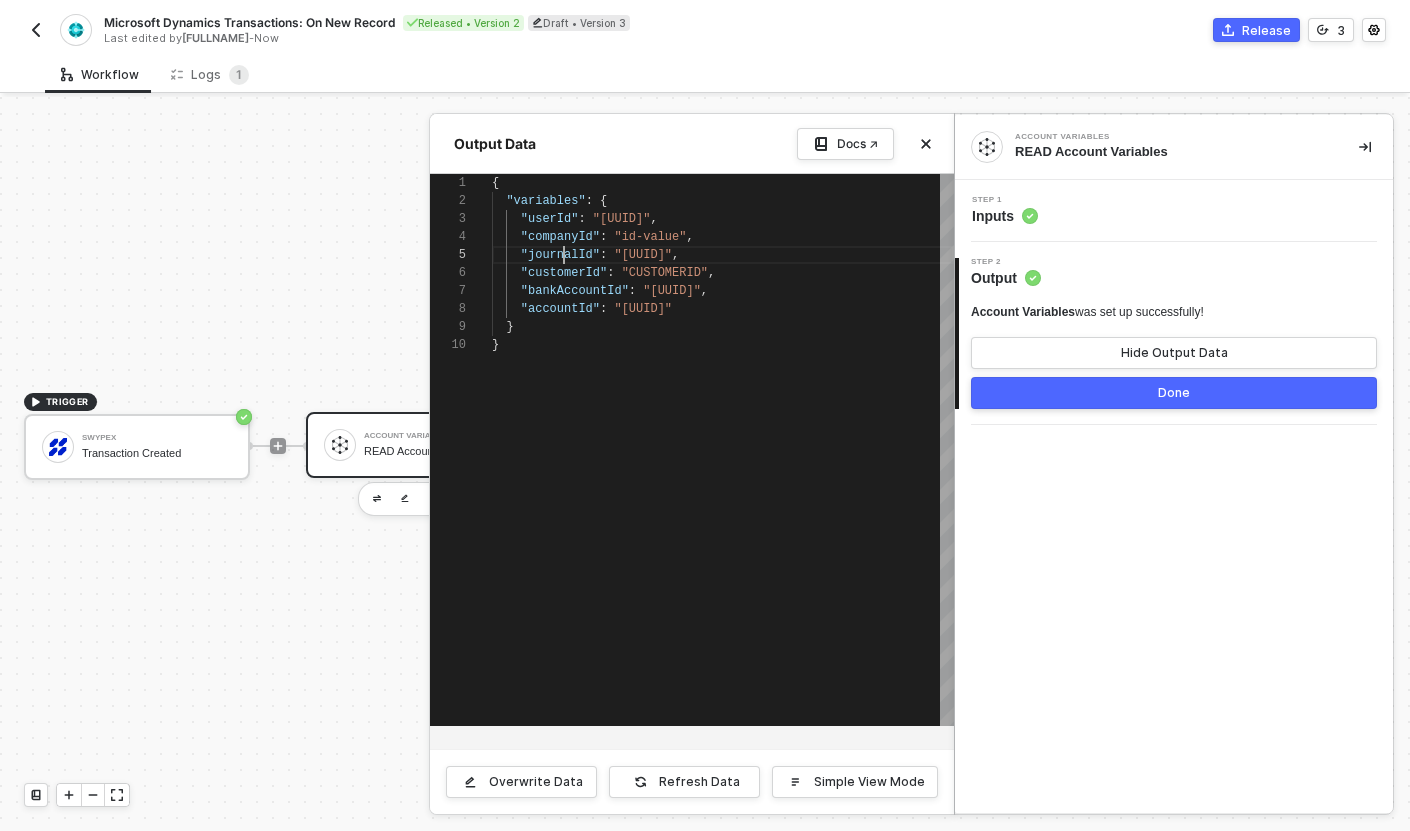 click on ""journalId"" at bounding box center [560, 255] 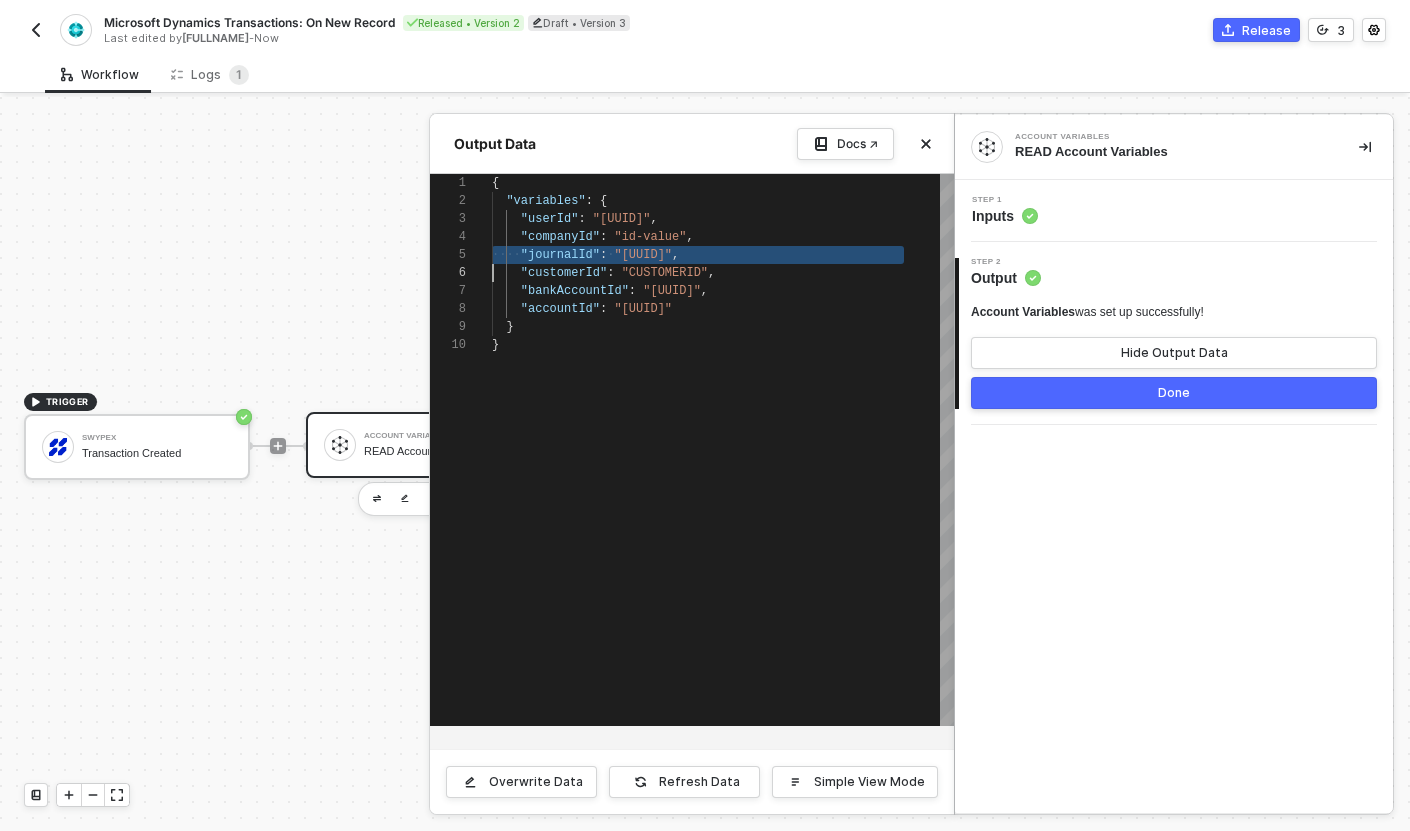 scroll, scrollTop: 72, scrollLeft: 0, axis: vertical 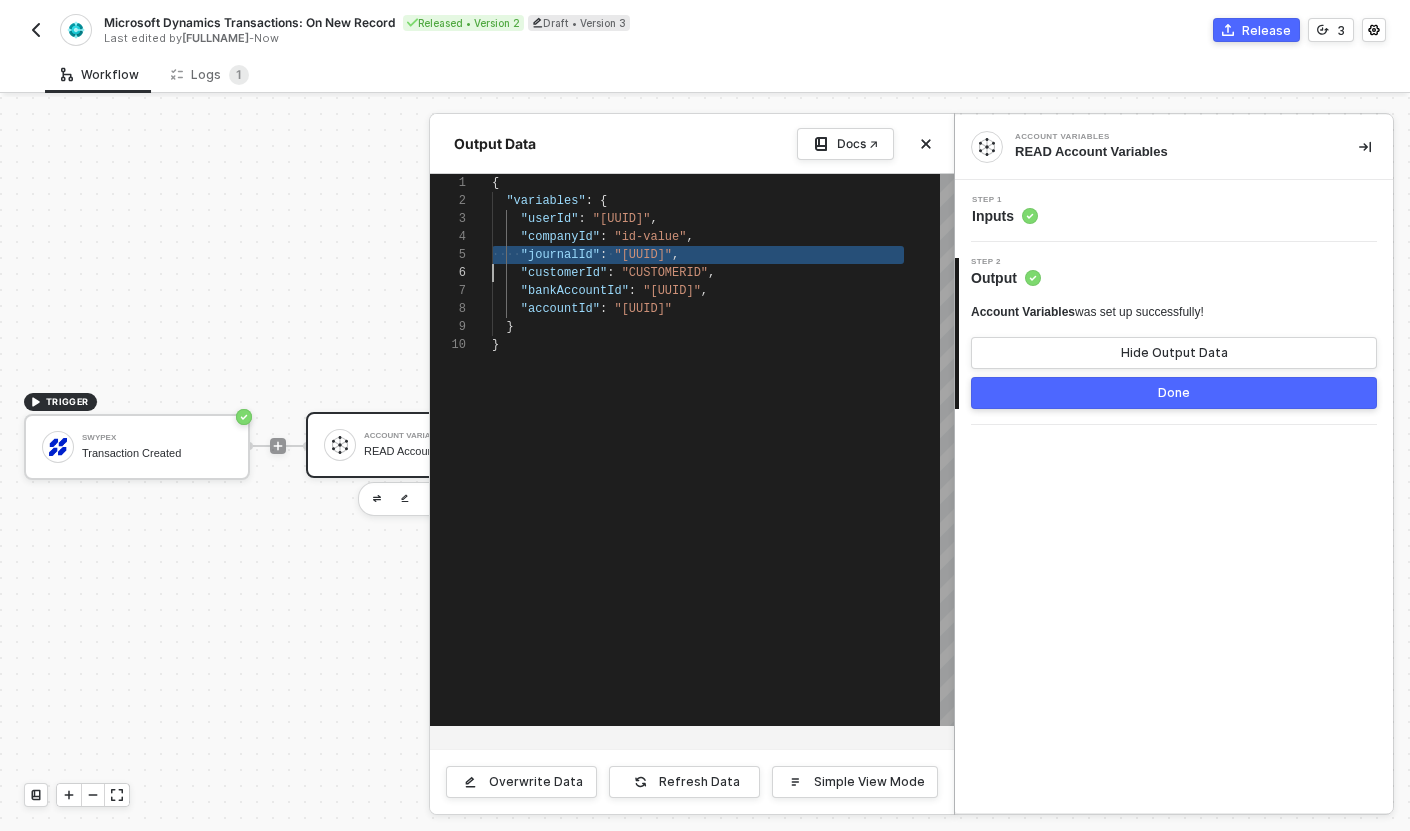 click at bounding box center [705, 464] 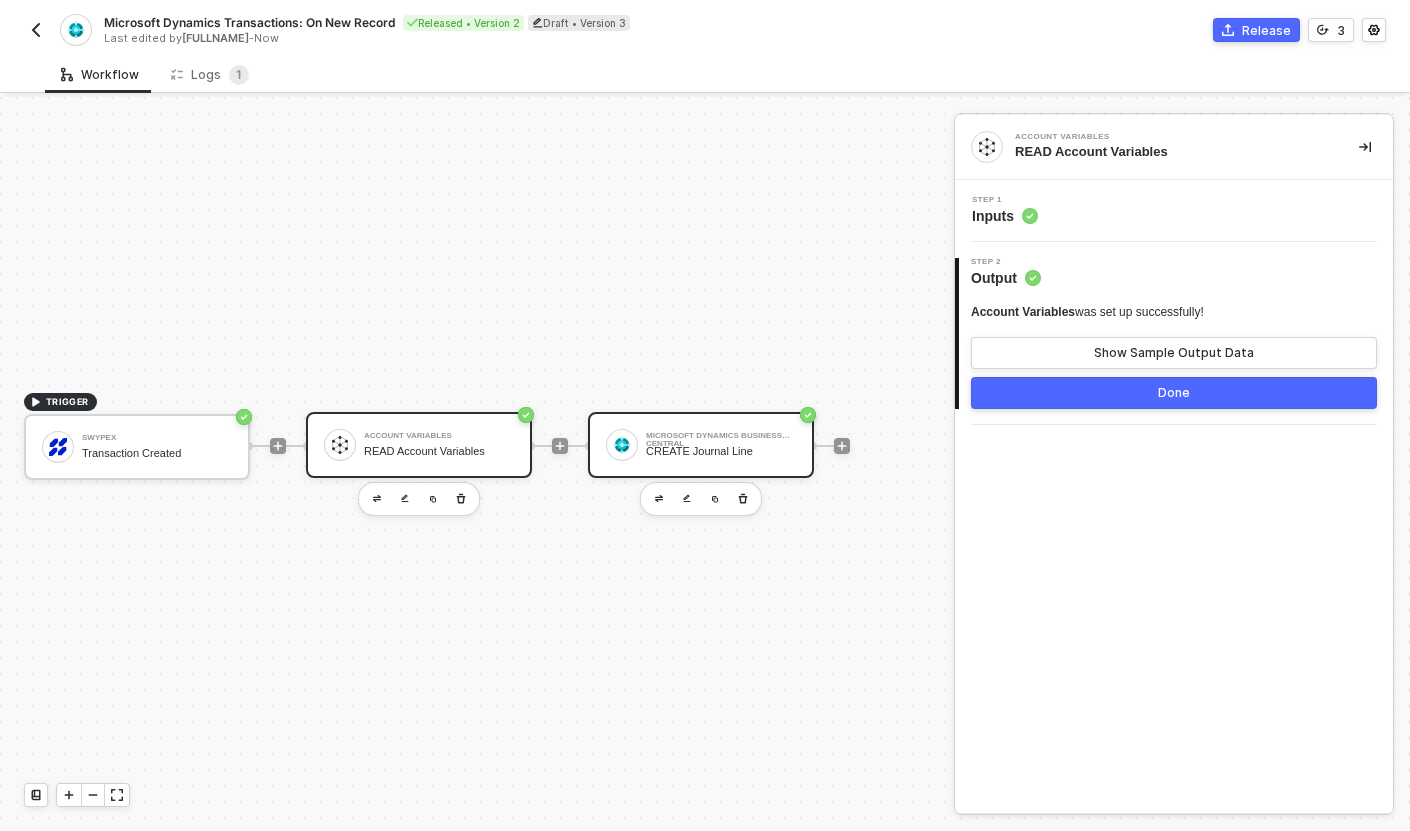 click on "CREATE Journal Line" at bounding box center [721, 451] 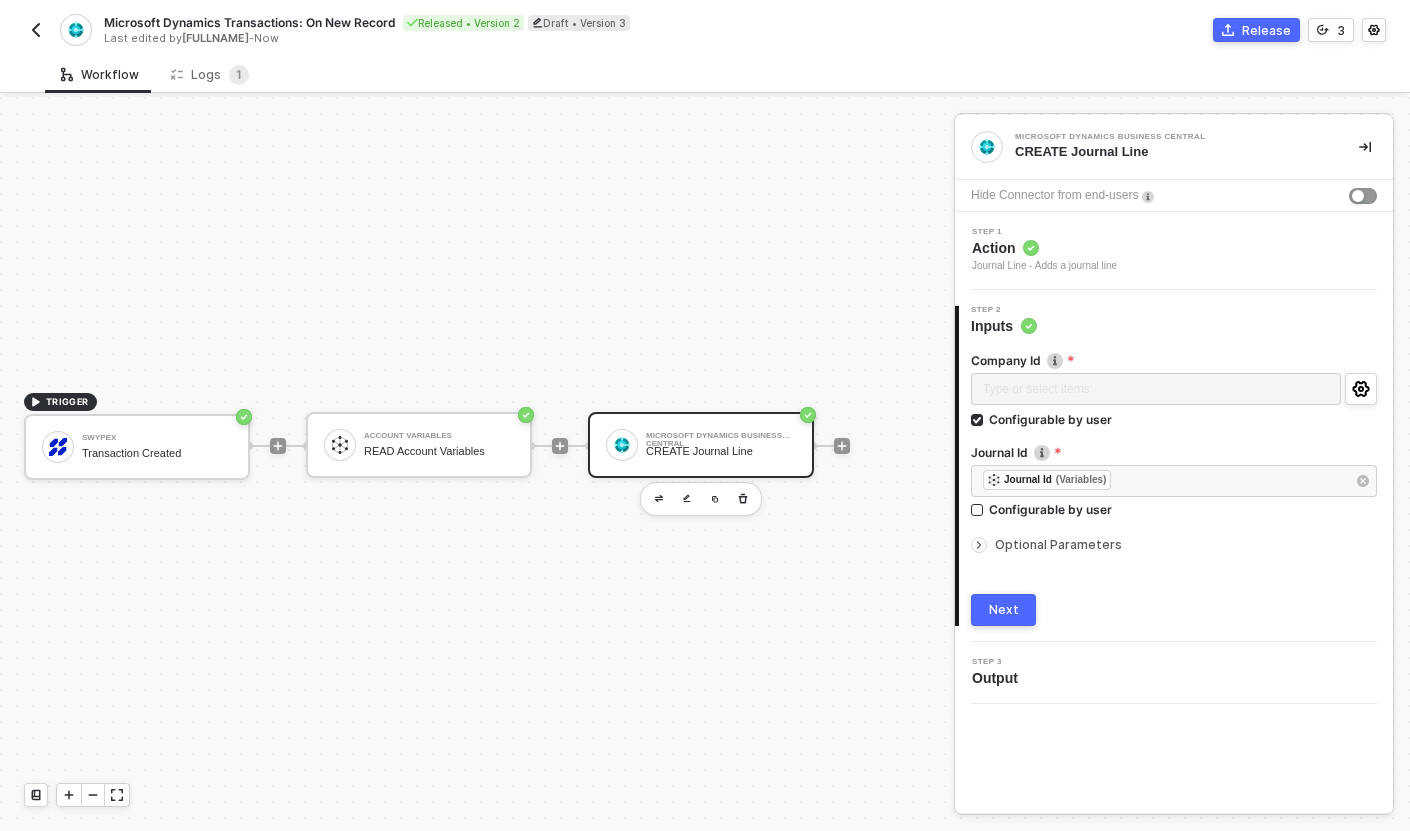 click on "Optional Parameters" at bounding box center (1058, 544) 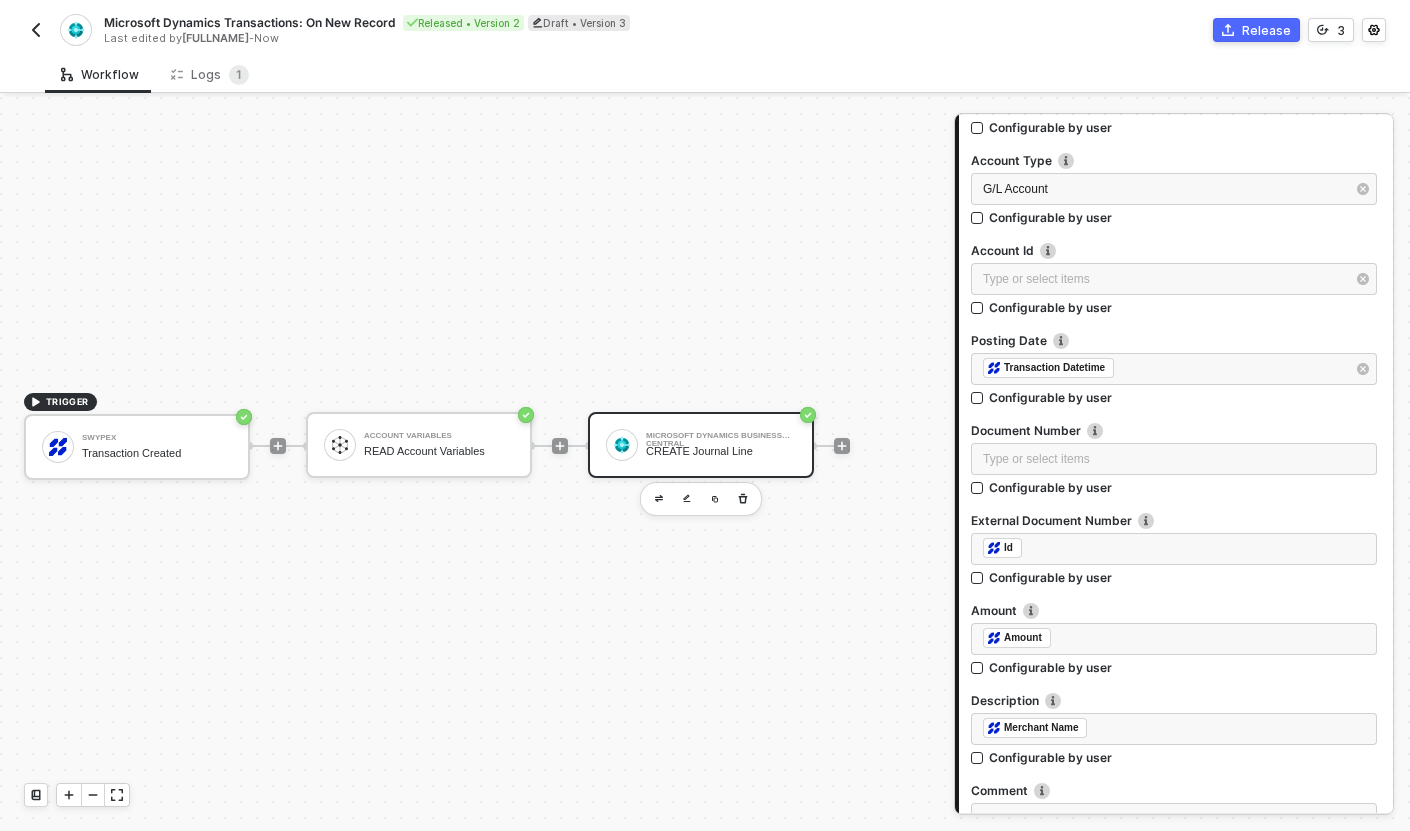 scroll, scrollTop: 524, scrollLeft: 0, axis: vertical 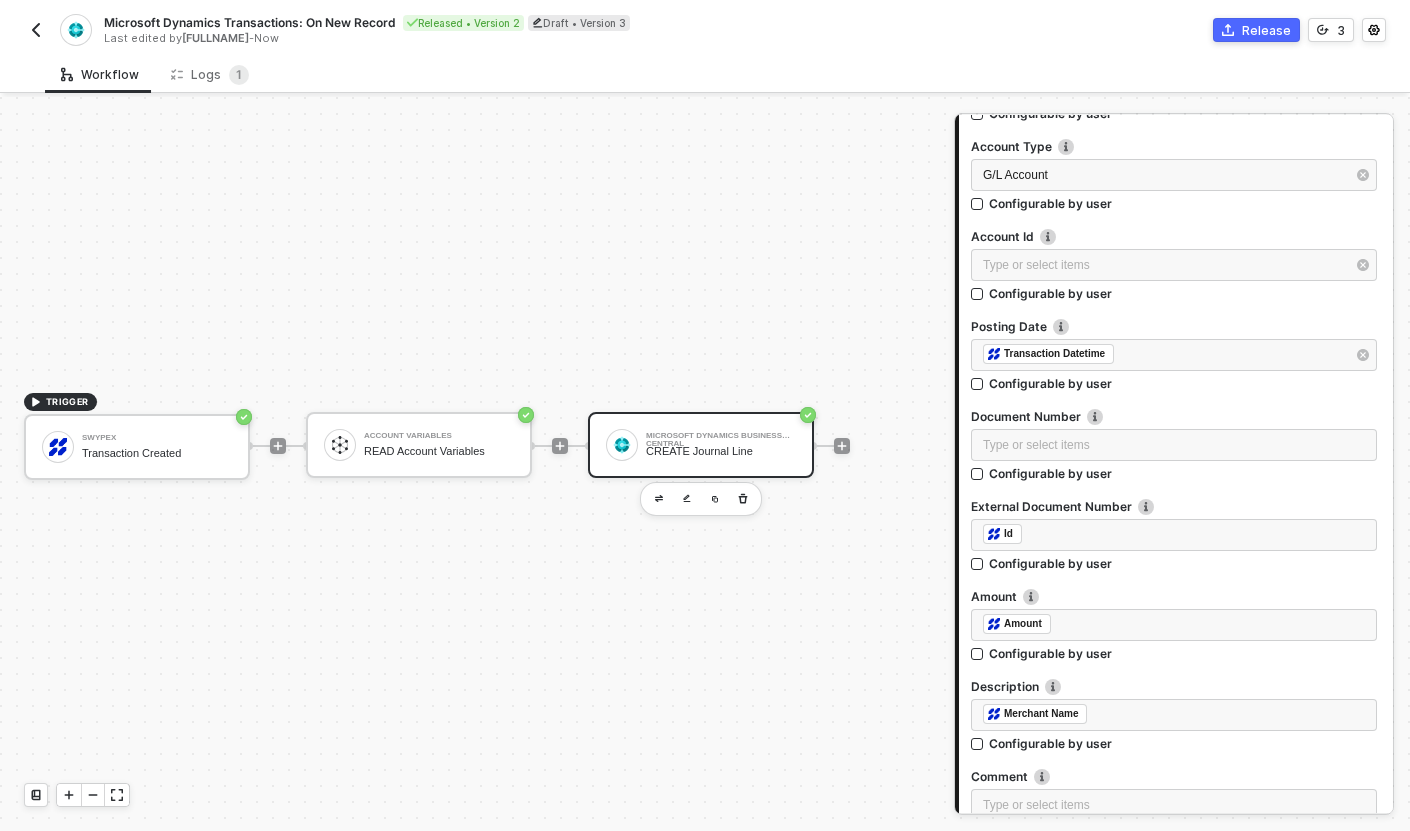 click at bounding box center [36, 30] 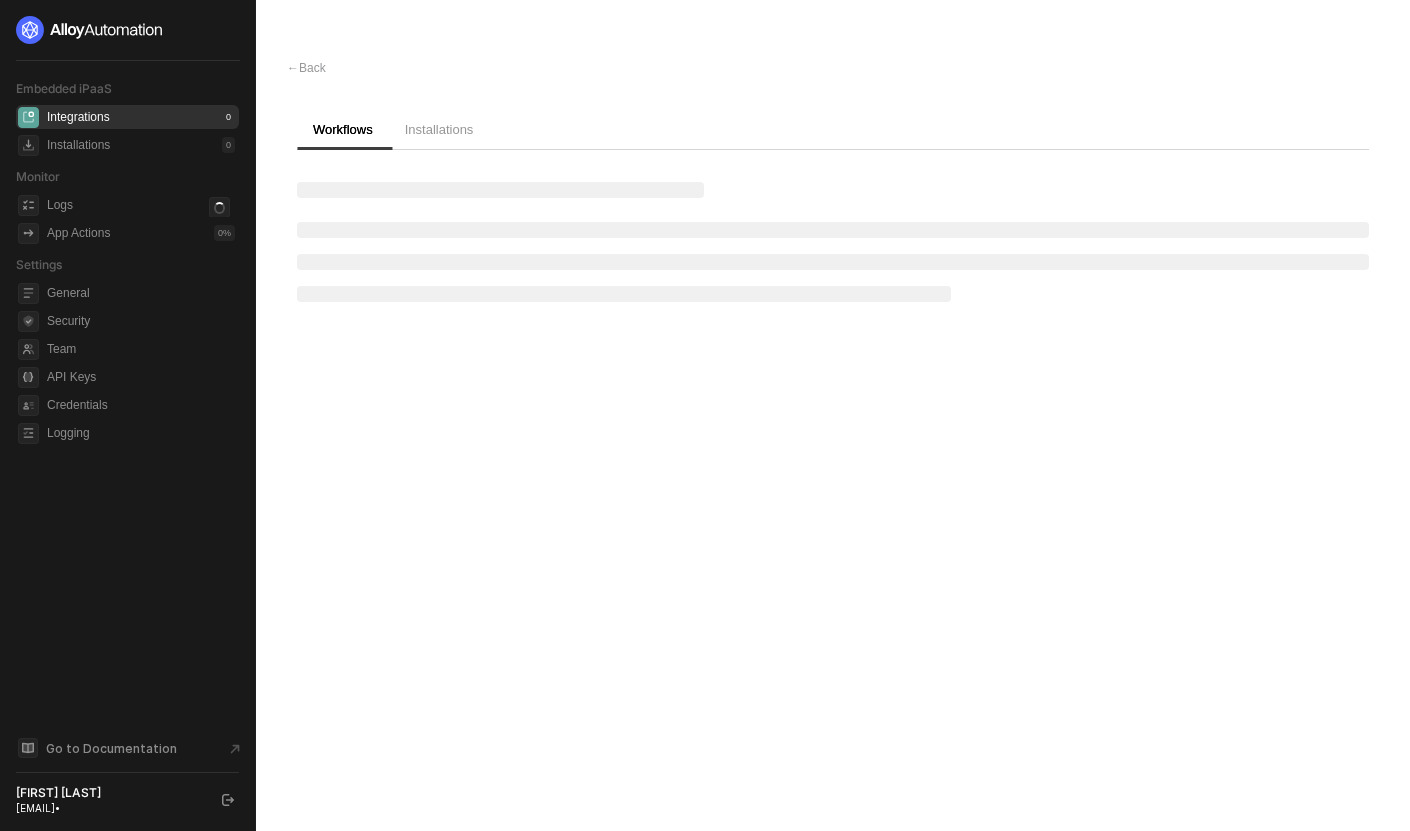 scroll, scrollTop: 0, scrollLeft: 0, axis: both 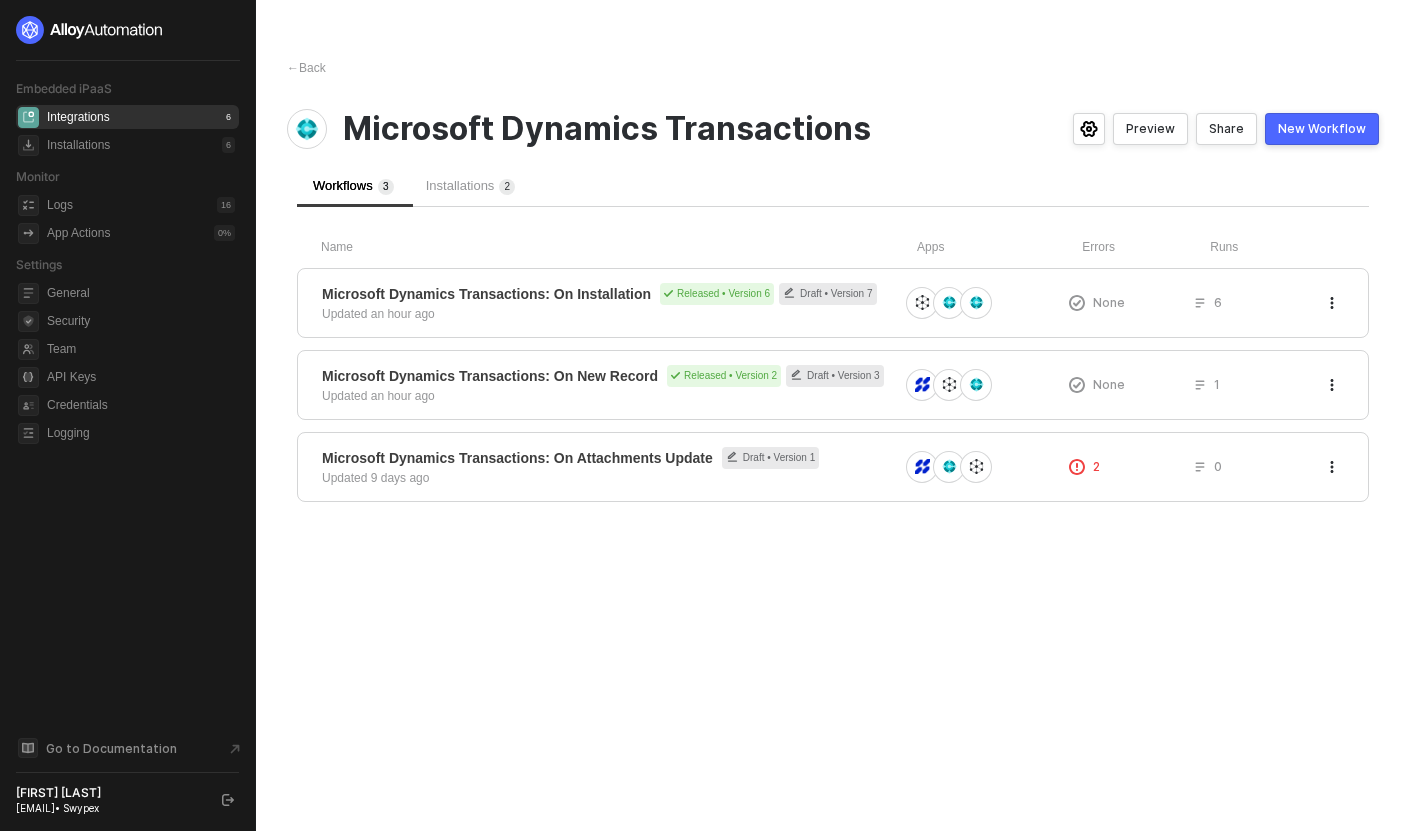 click on "Installations 2" at bounding box center [471, 185] 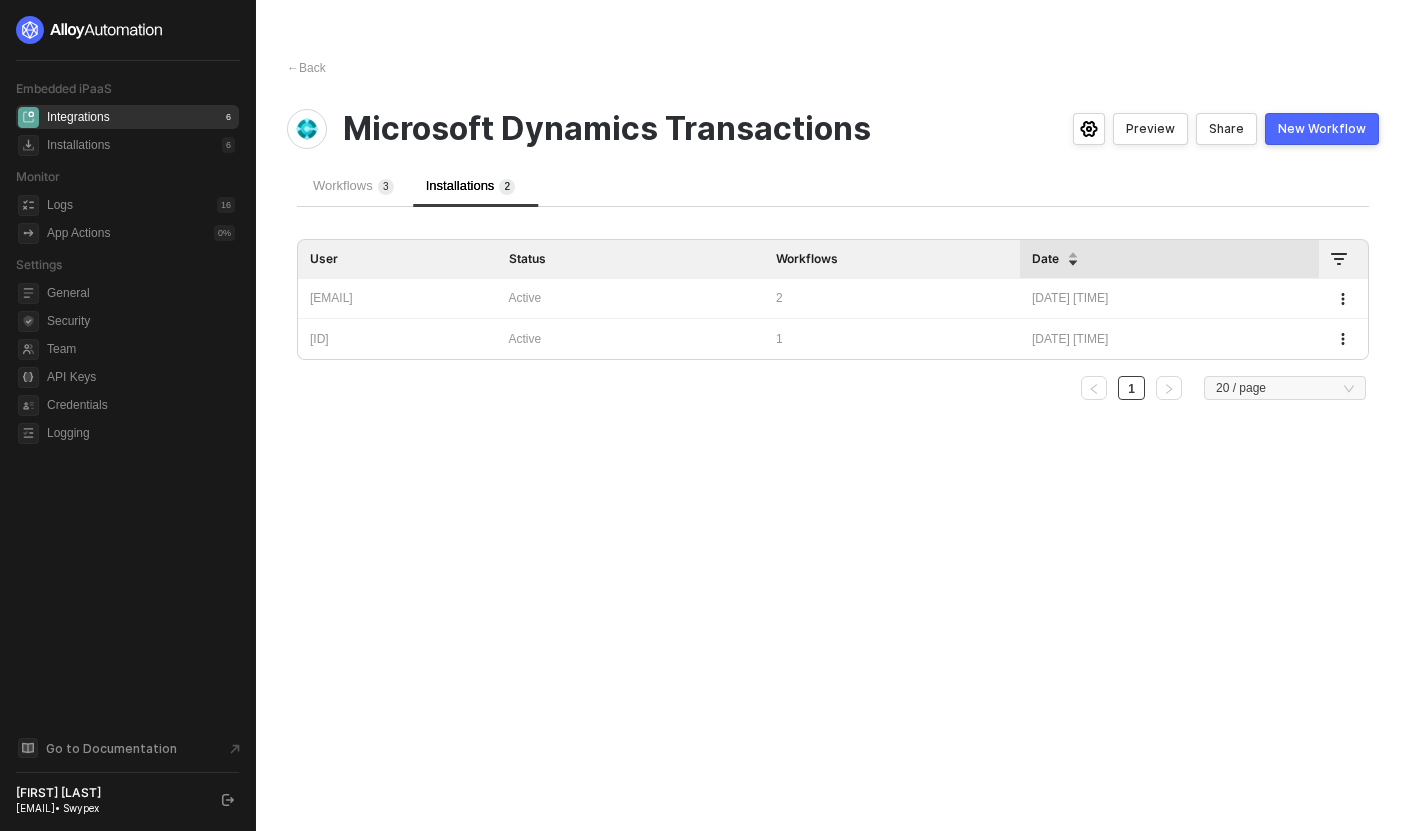 click on "3" at bounding box center [383, 187] 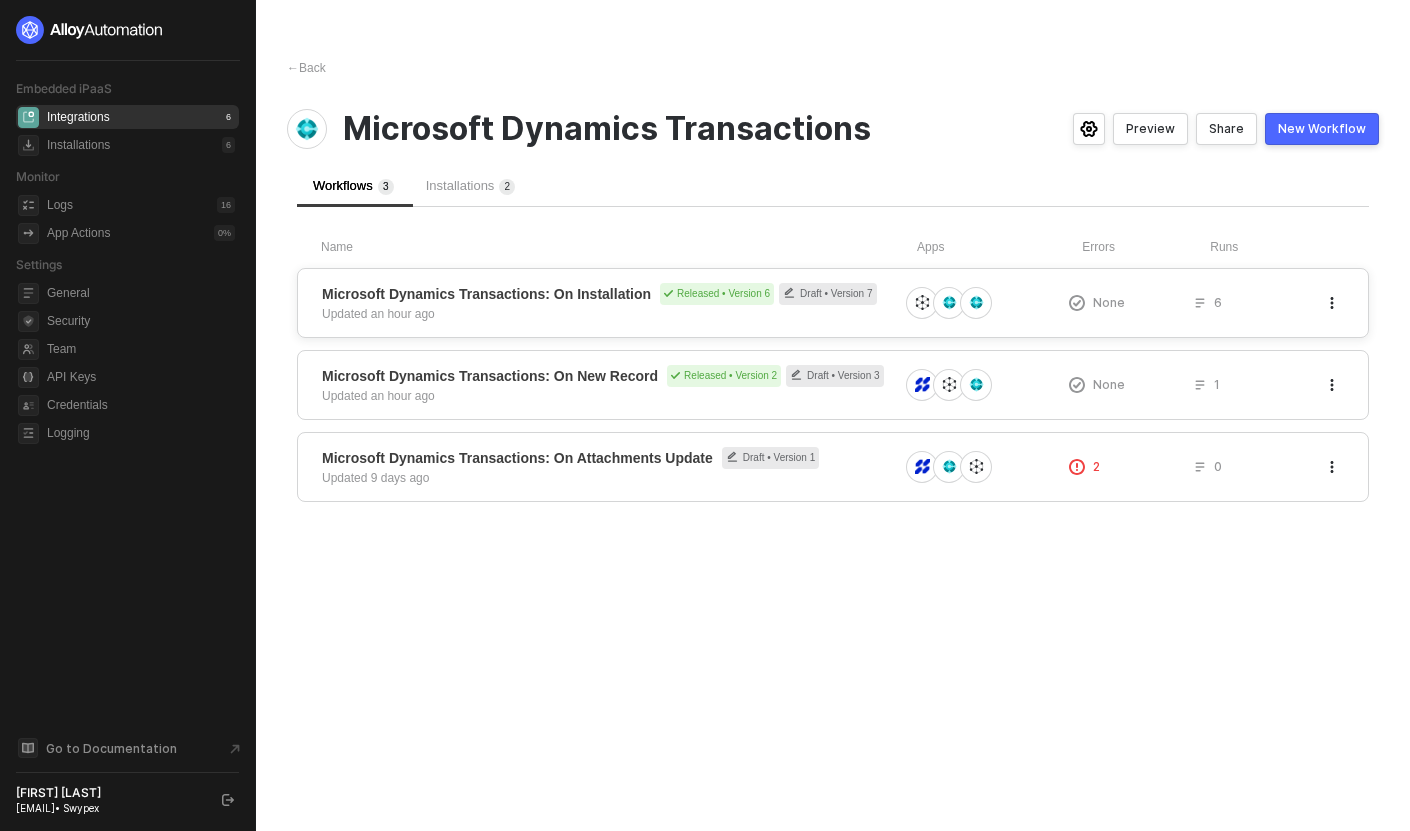 click on "Microsoft Dynamics Transactions: On Installation" at bounding box center [486, 294] 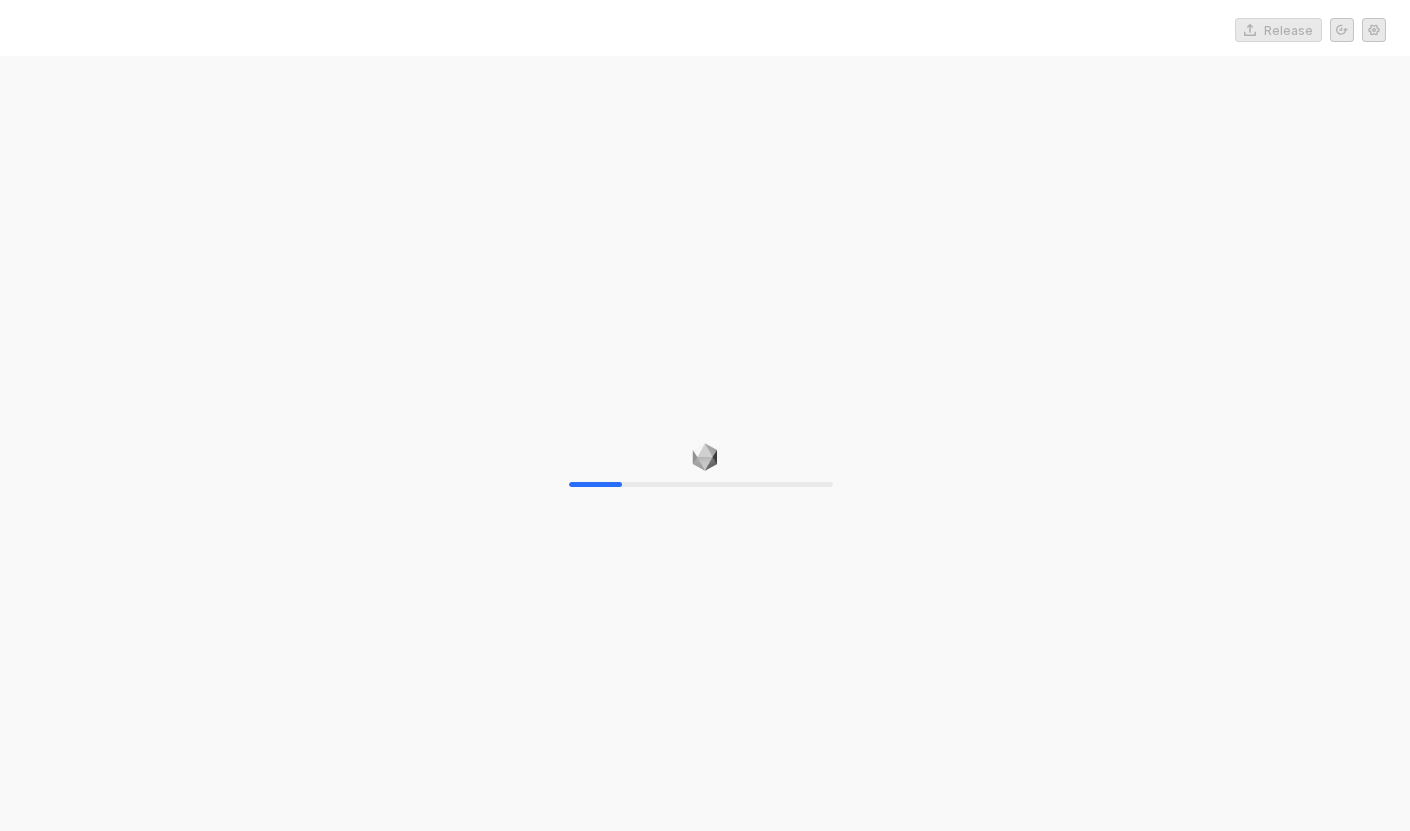 scroll, scrollTop: 0, scrollLeft: 0, axis: both 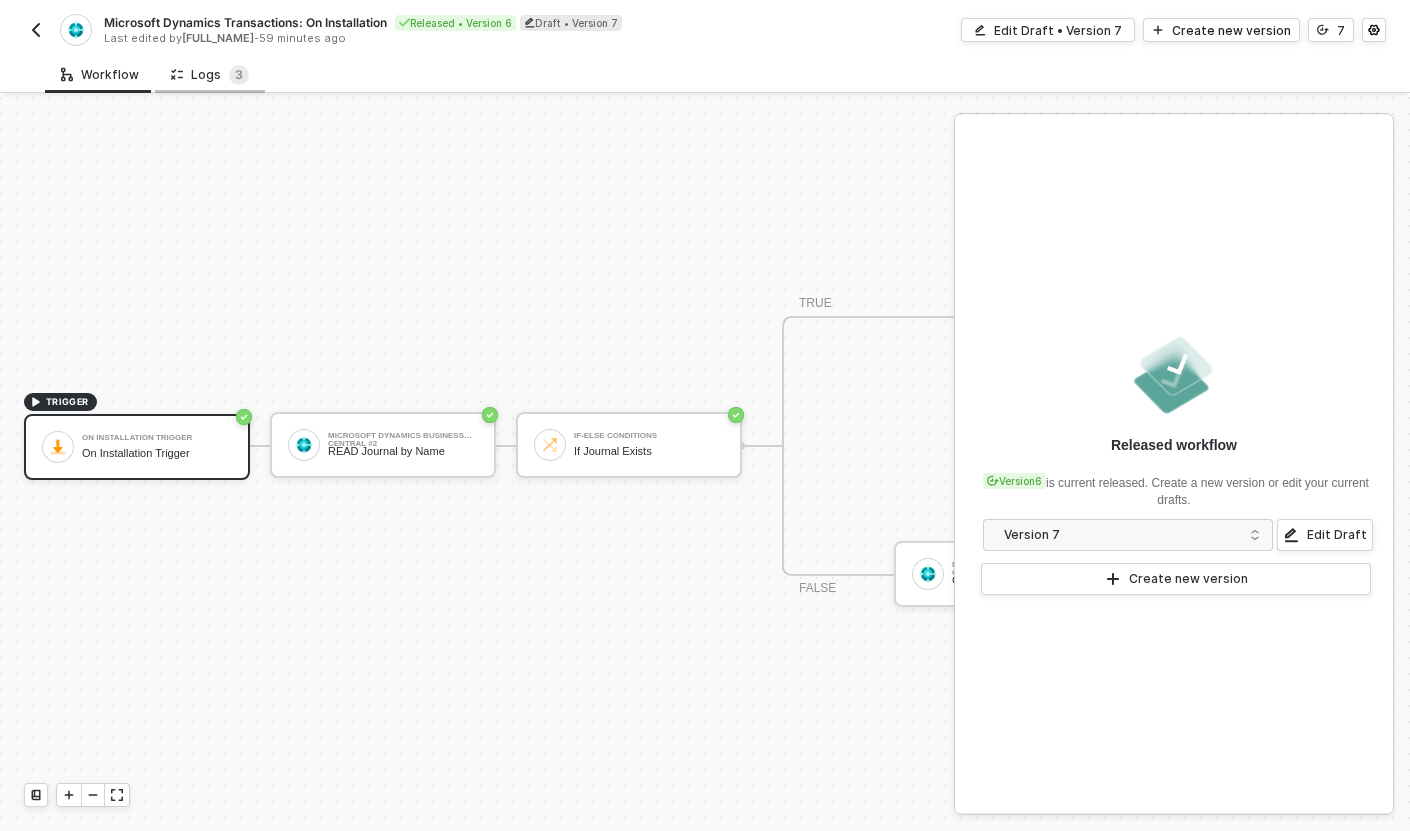click on "Logs 3" at bounding box center (210, 75) 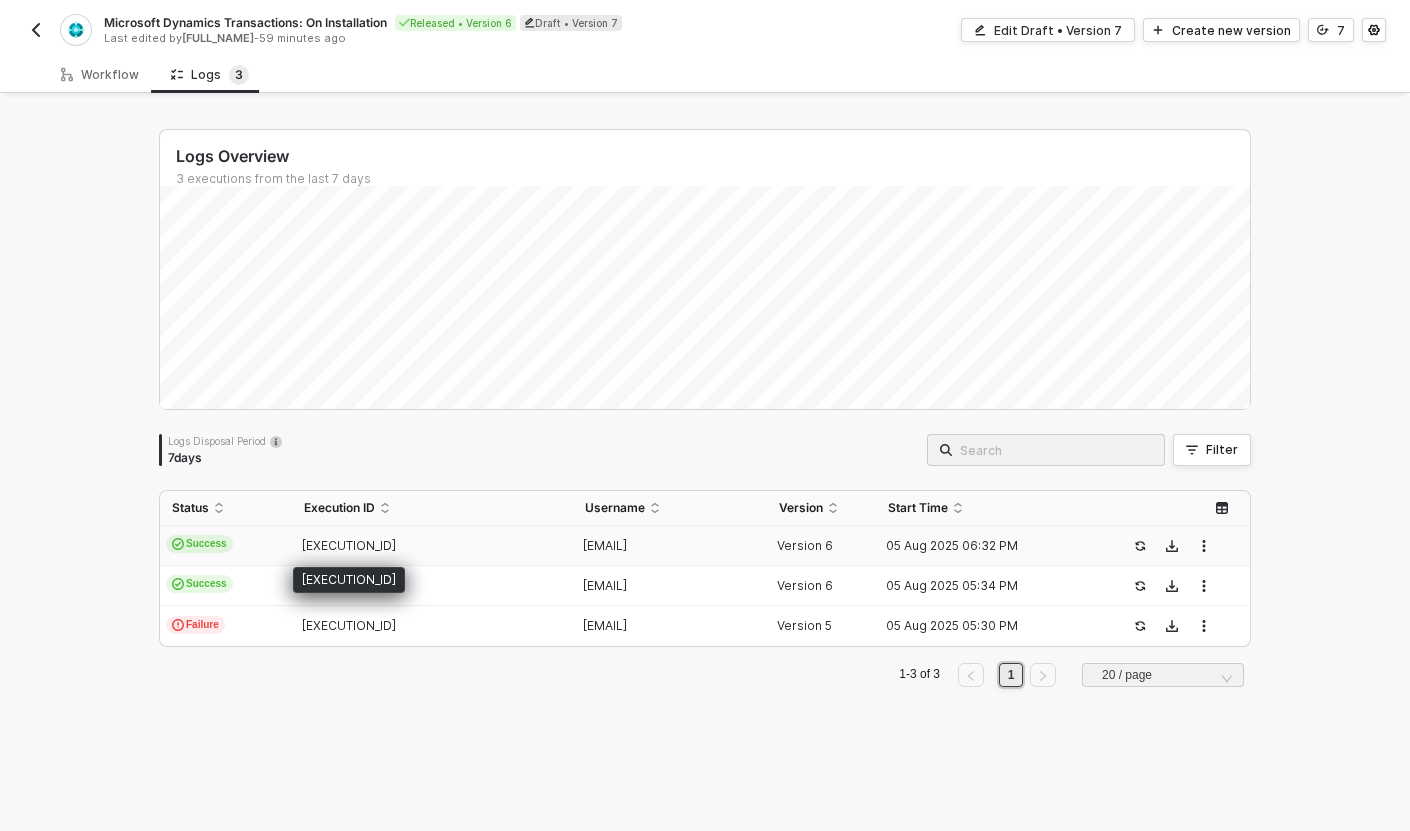 click on "68924e49d58bfc44ac3bf246" at bounding box center (424, 546) 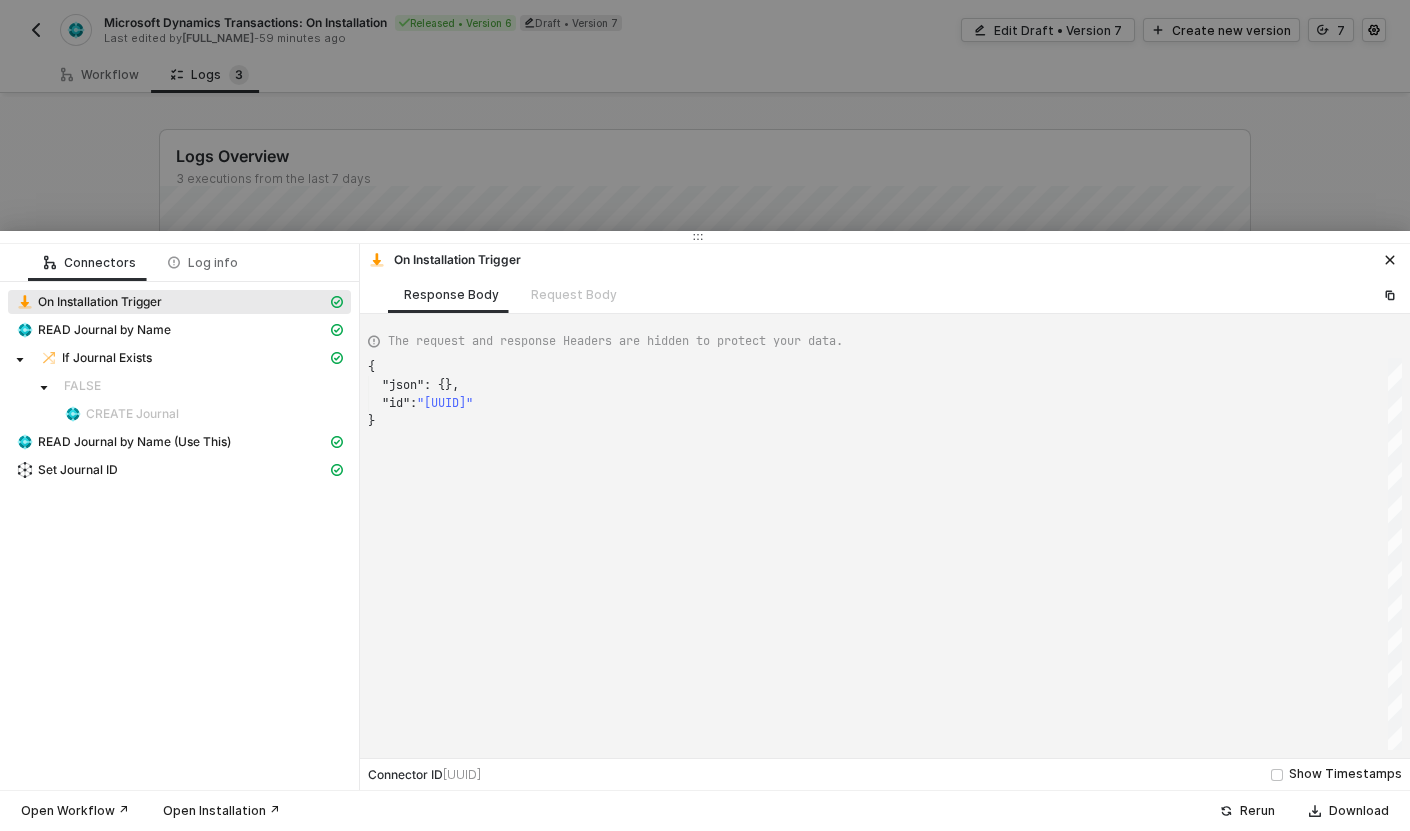 scroll, scrollTop: 54, scrollLeft: 0, axis: vertical 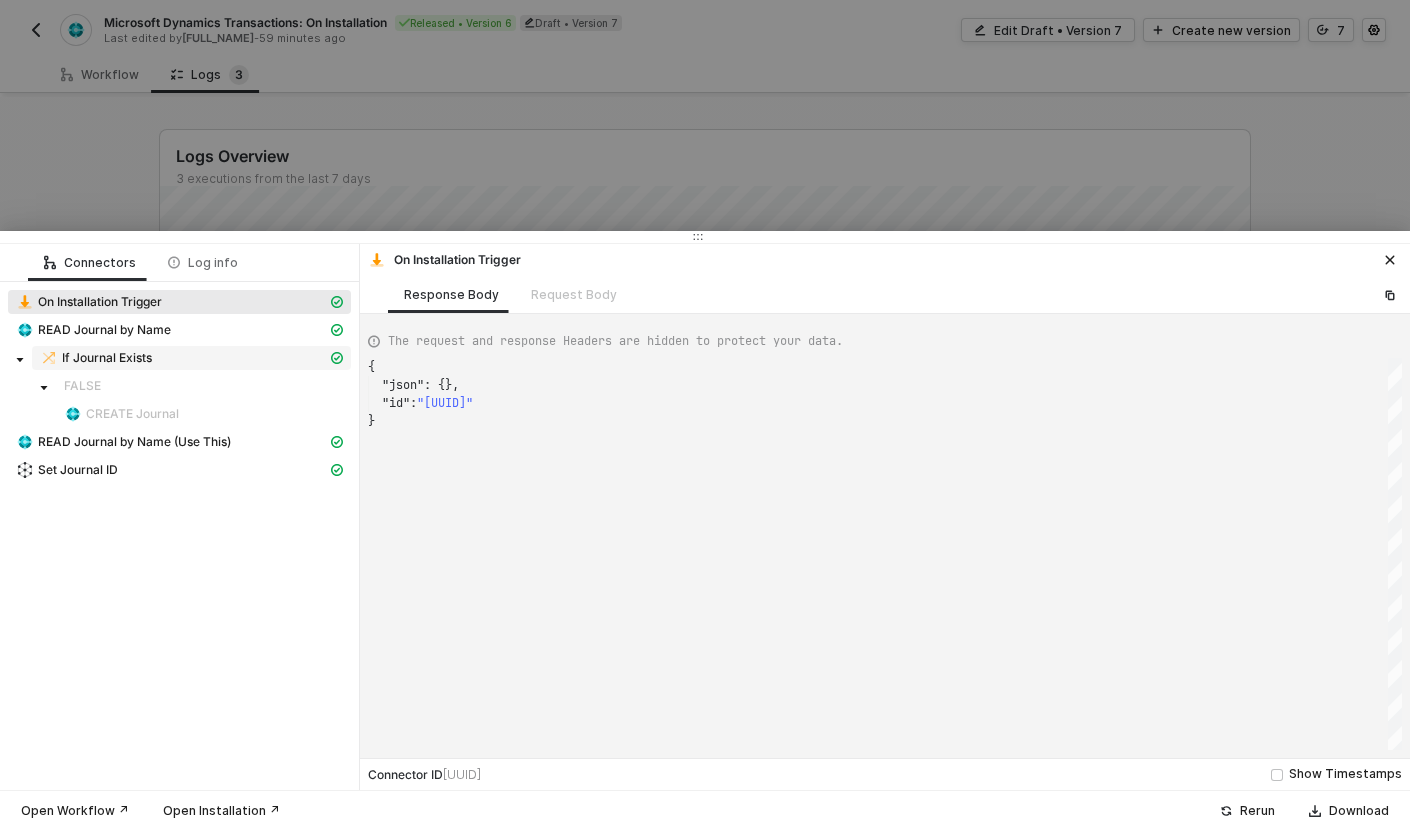 click on "If Journal Exists" at bounding box center (107, 358) 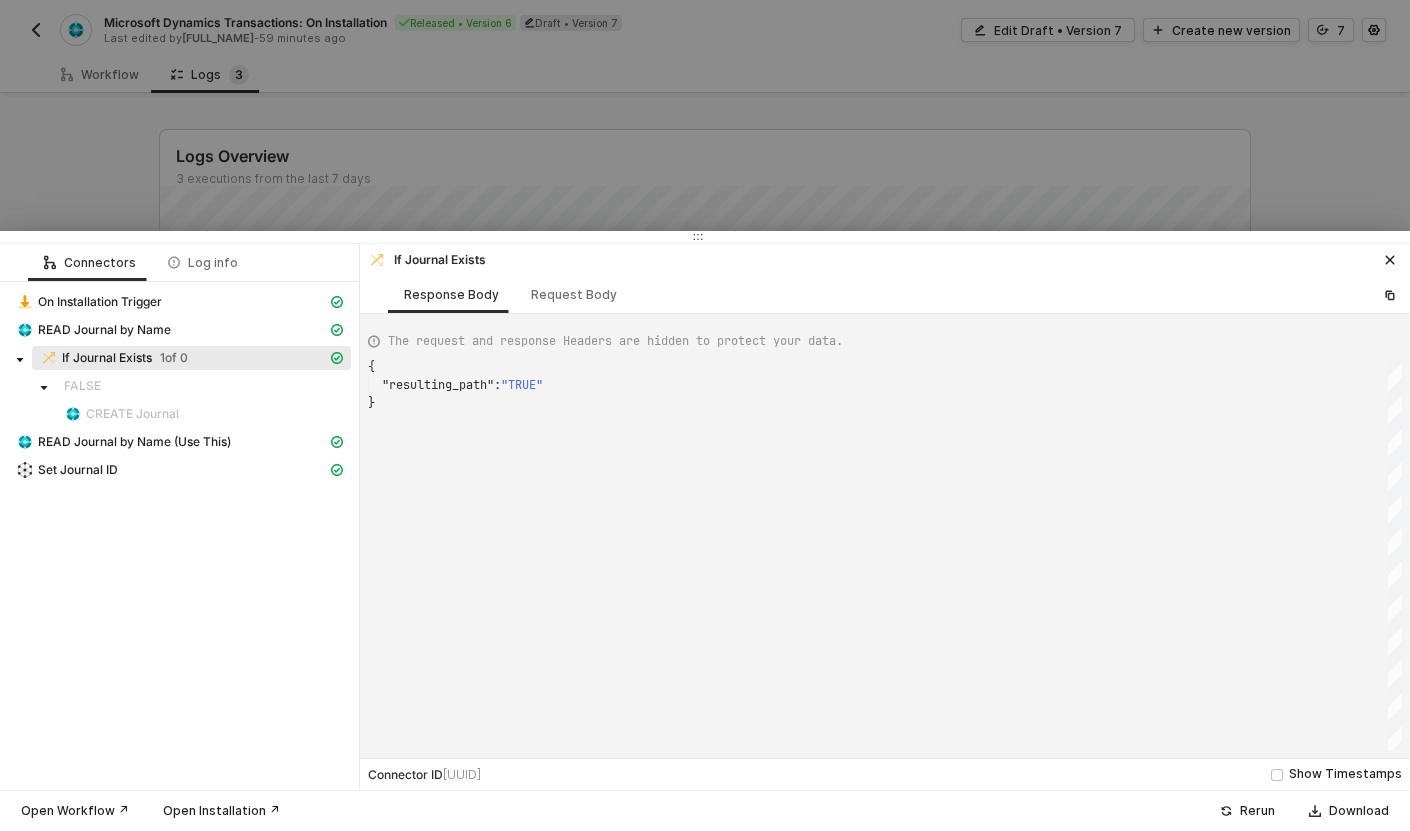scroll, scrollTop: 36, scrollLeft: 0, axis: vertical 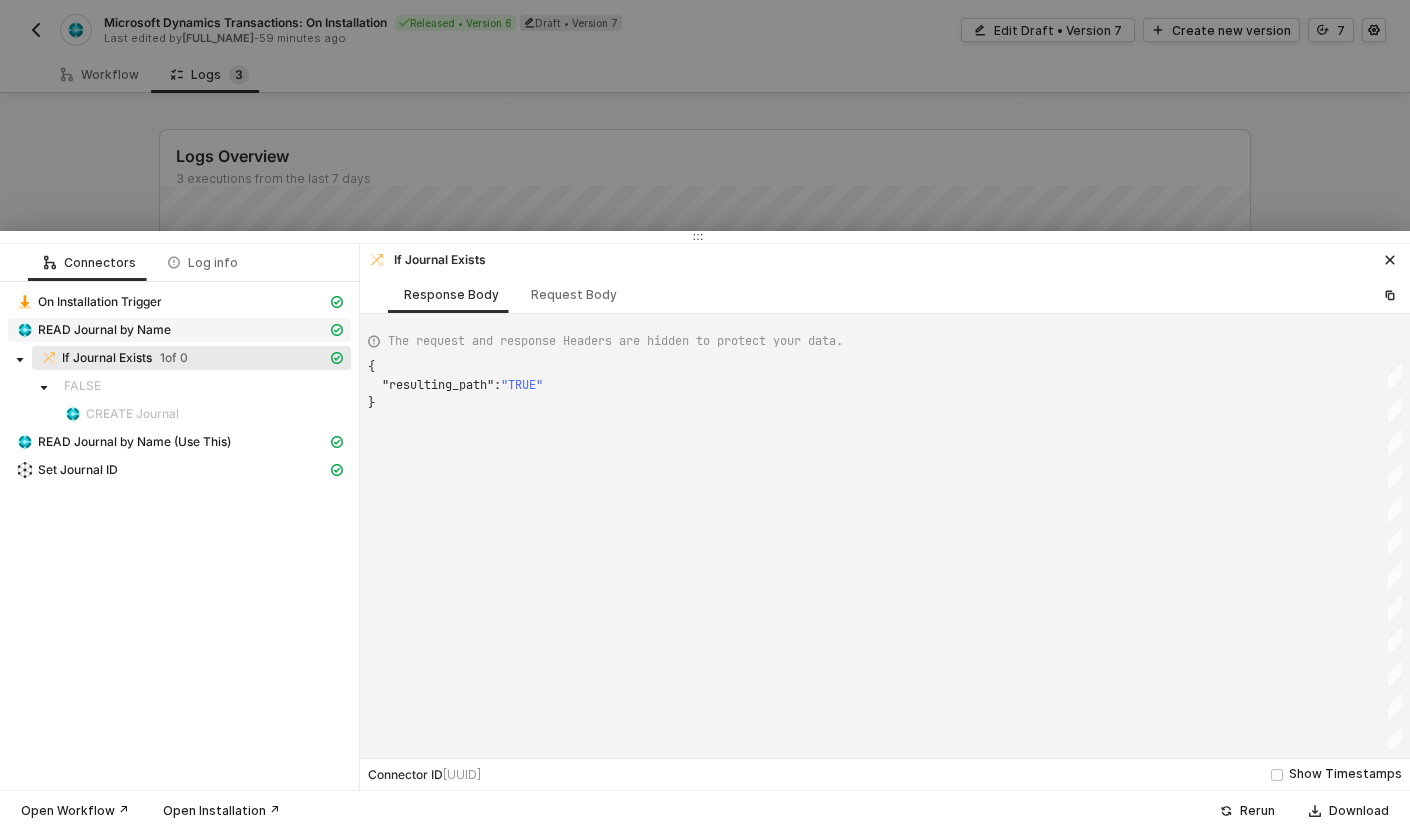 click on "READ Journal by Name" at bounding box center [104, 330] 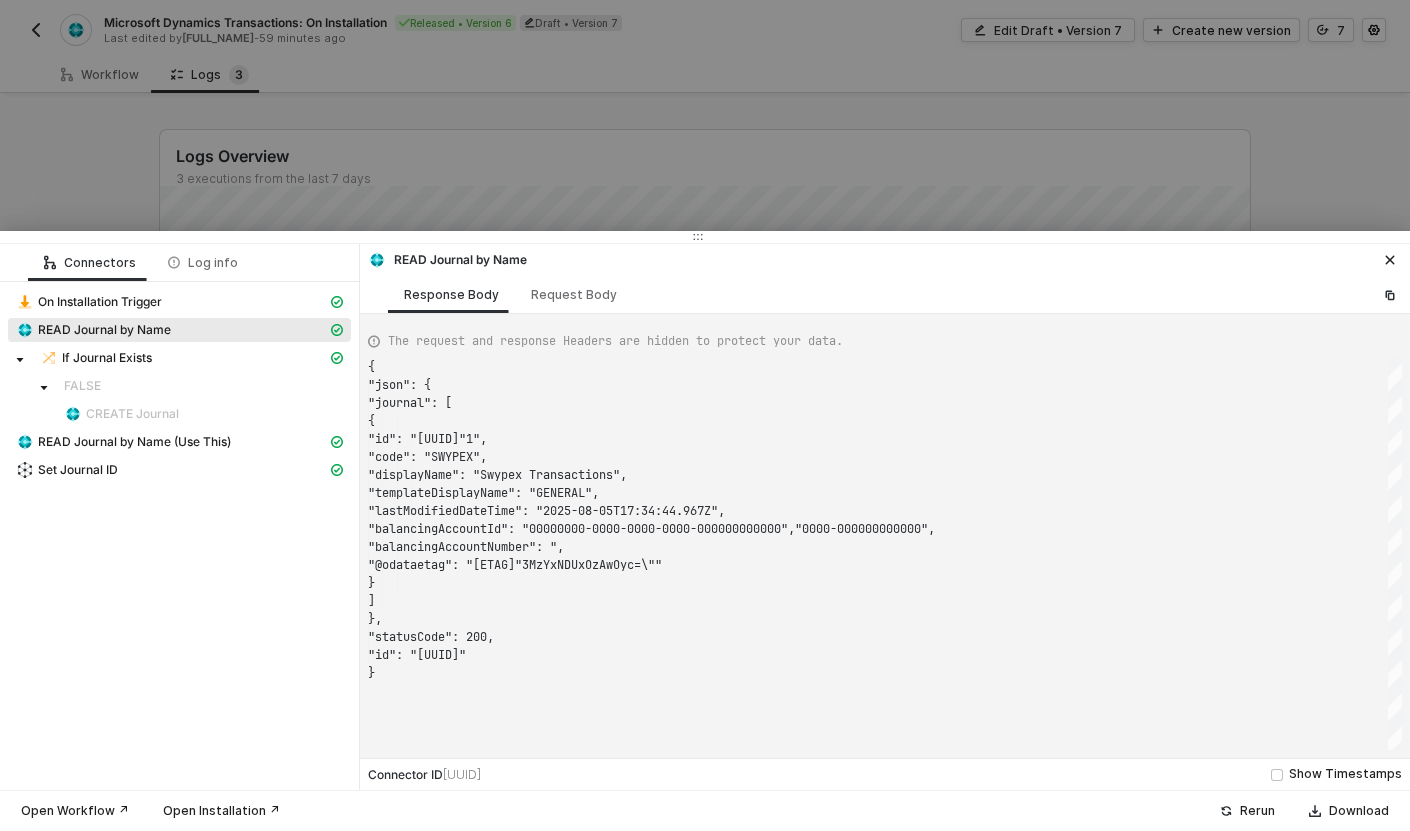 scroll, scrollTop: 180, scrollLeft: 0, axis: vertical 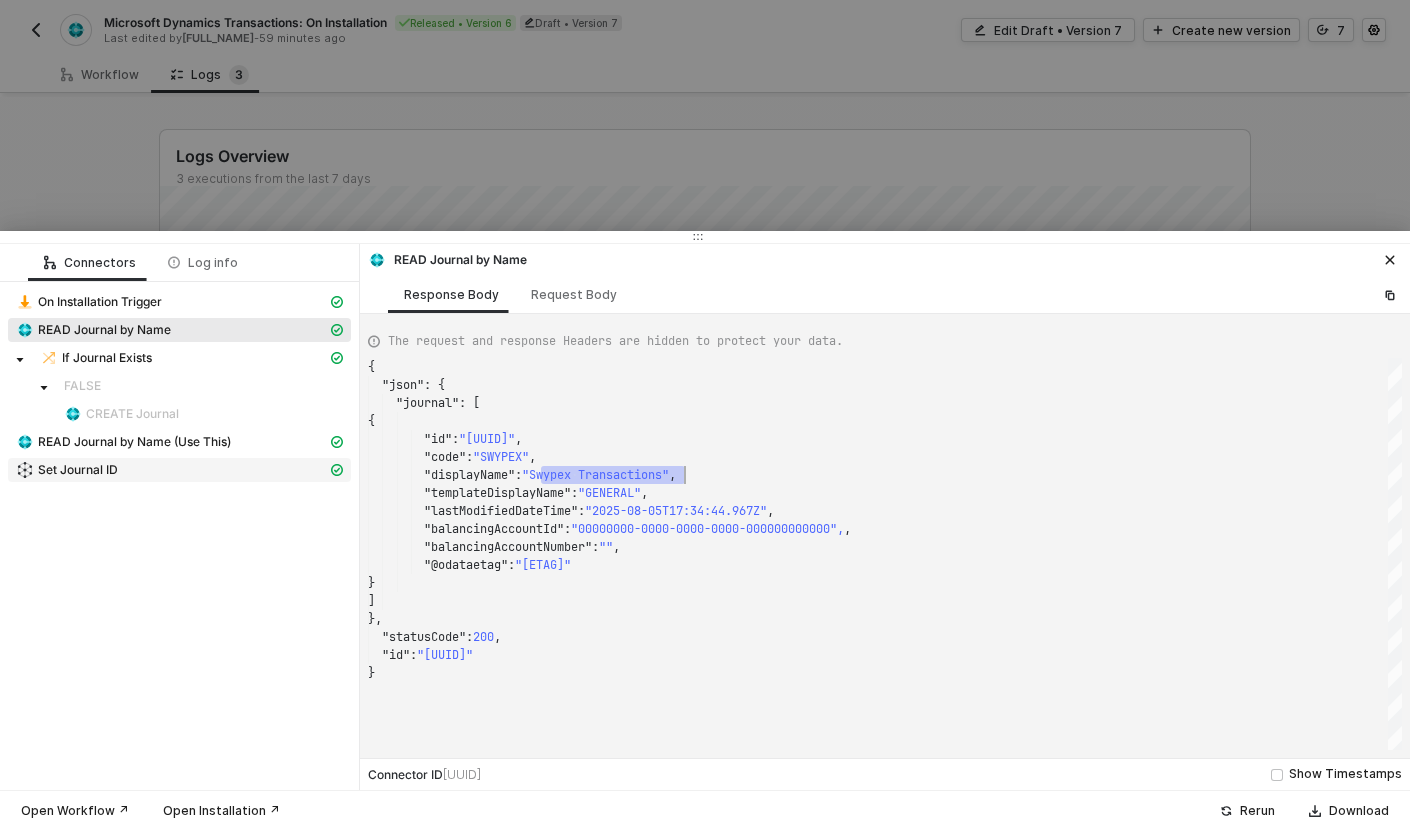 click on "Set Journal ID" at bounding box center [171, 470] 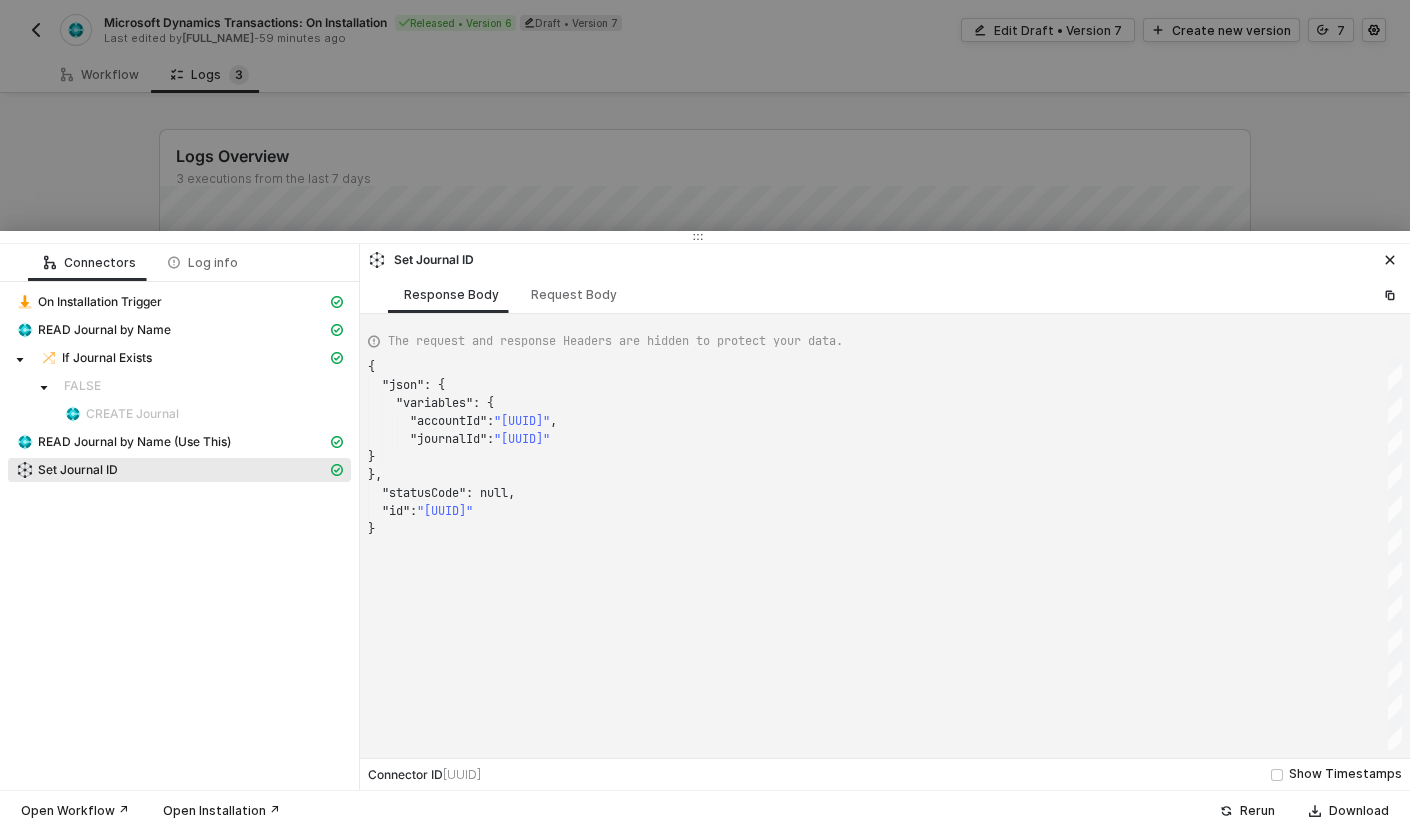 click on "Set Journal ID" at bounding box center [171, 470] 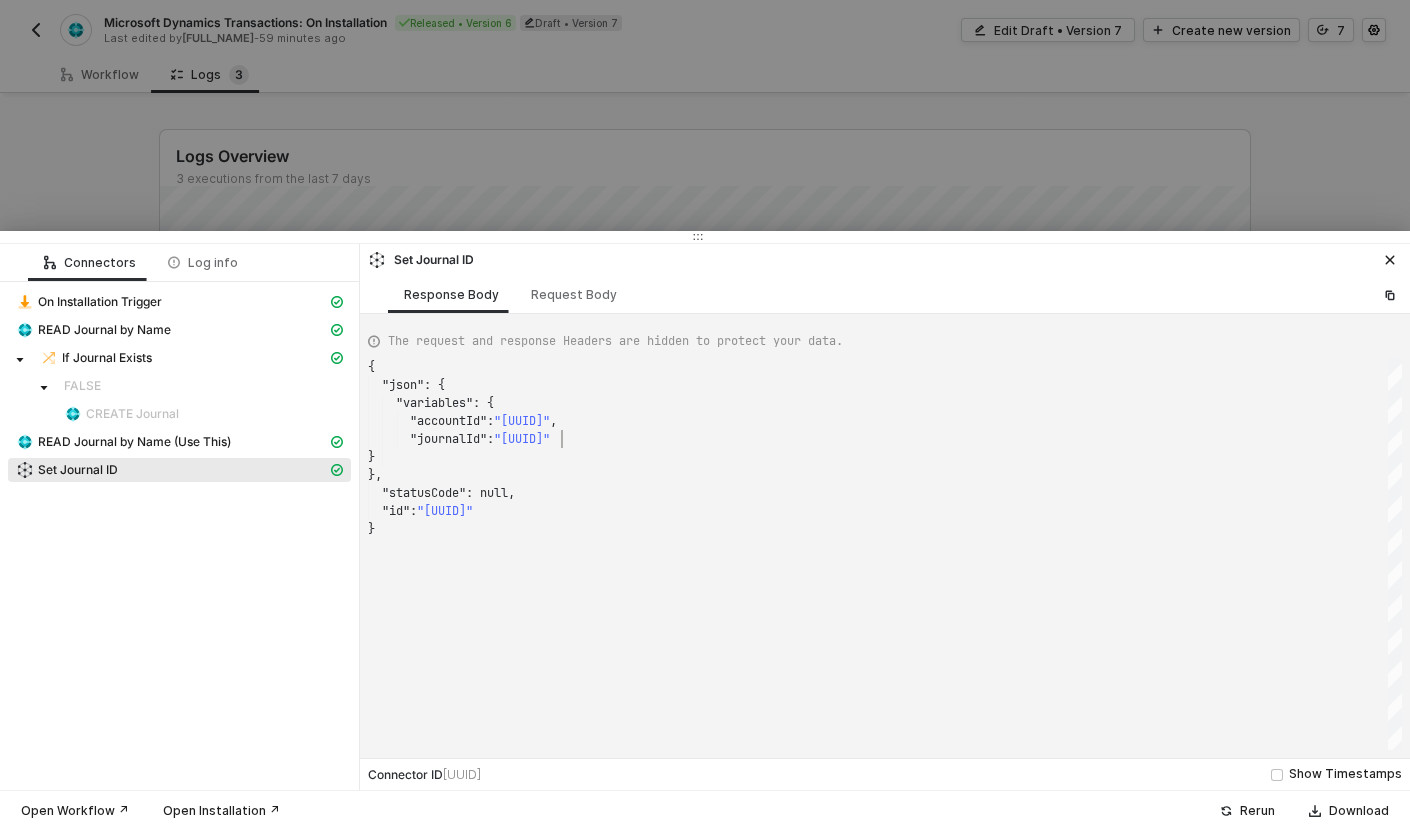 click on ""933d7378-2272-f011-8eef-6045bdbe2ba1"" at bounding box center [522, 439] 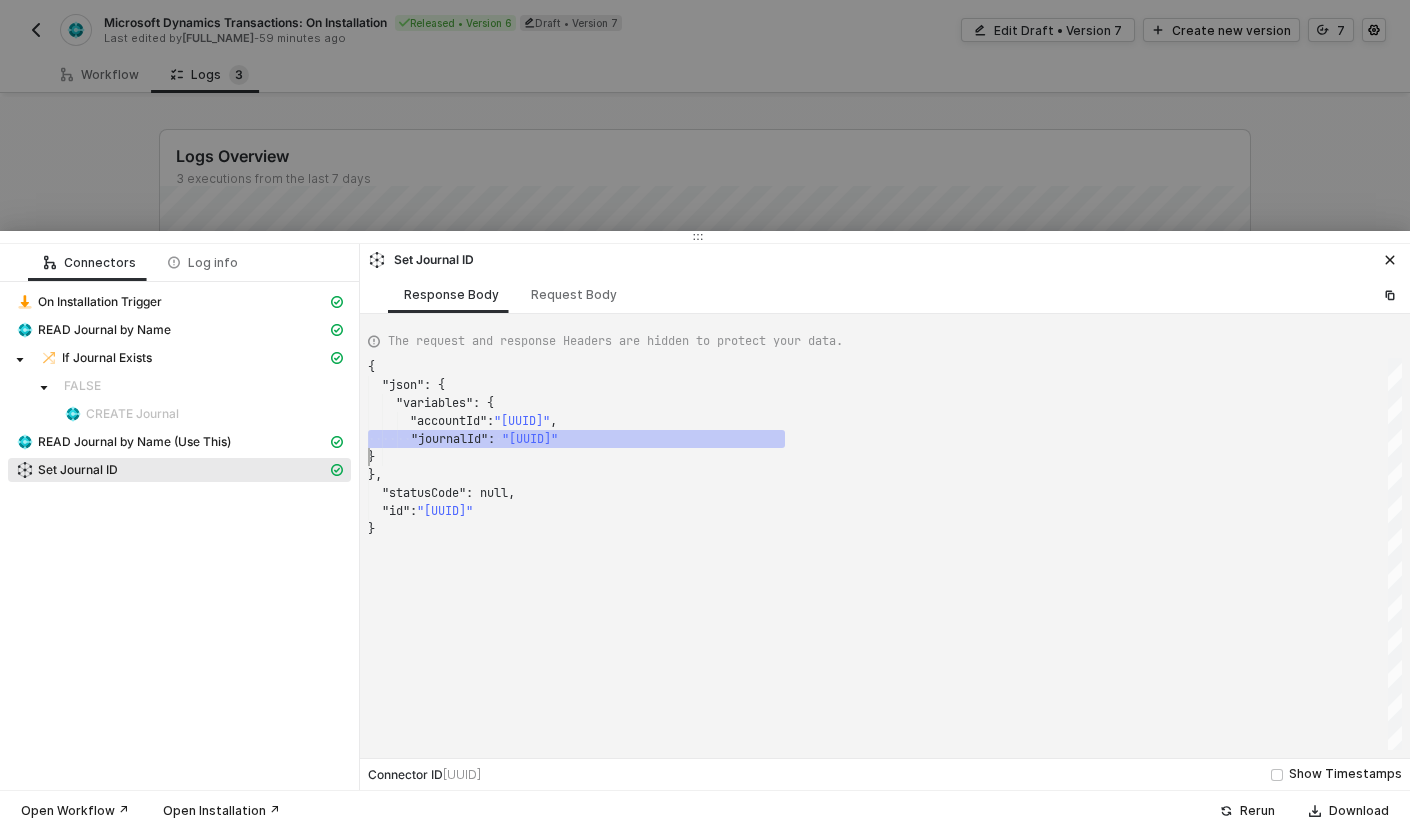 scroll, scrollTop: 72, scrollLeft: 0, axis: vertical 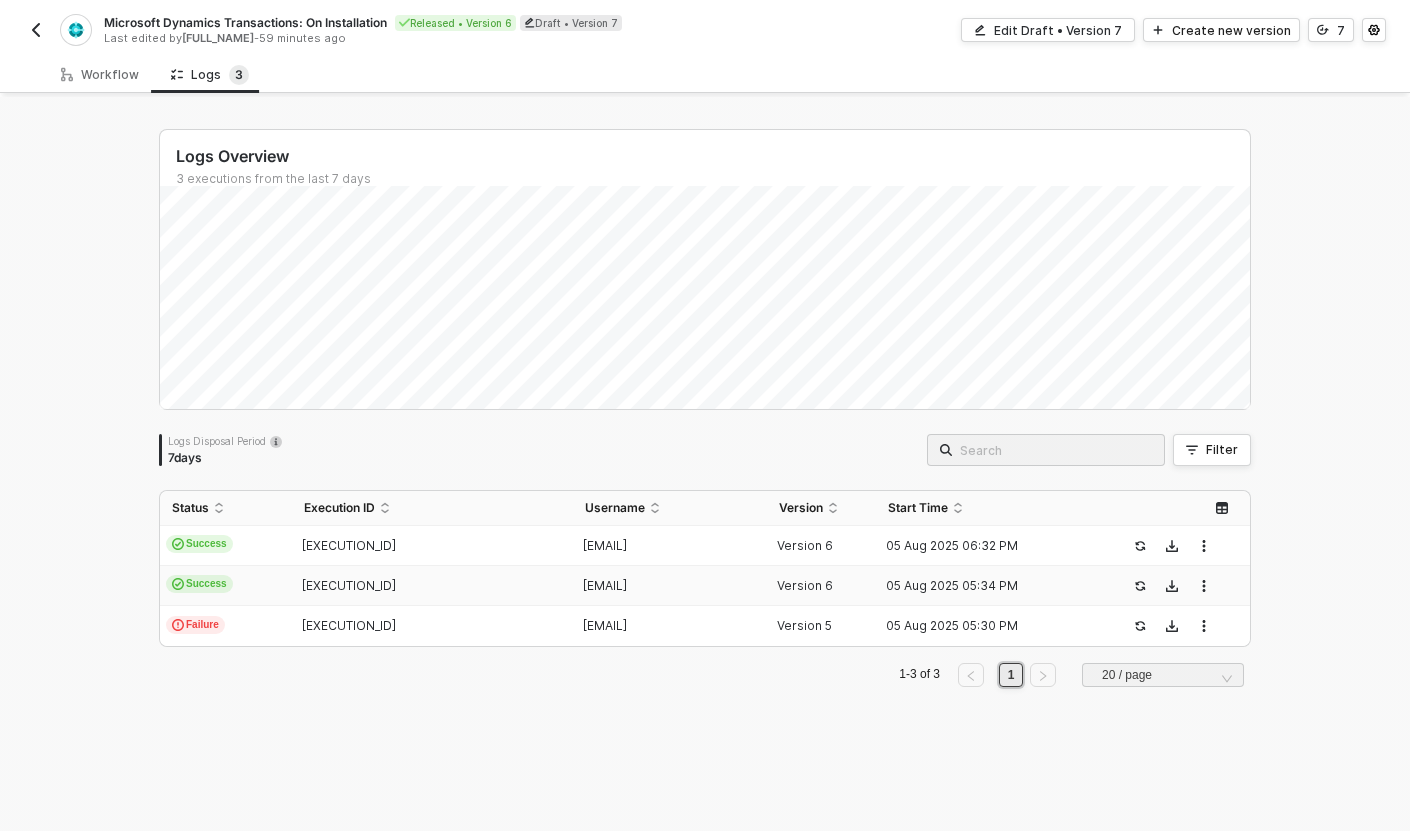 click on "Success" at bounding box center [226, 586] 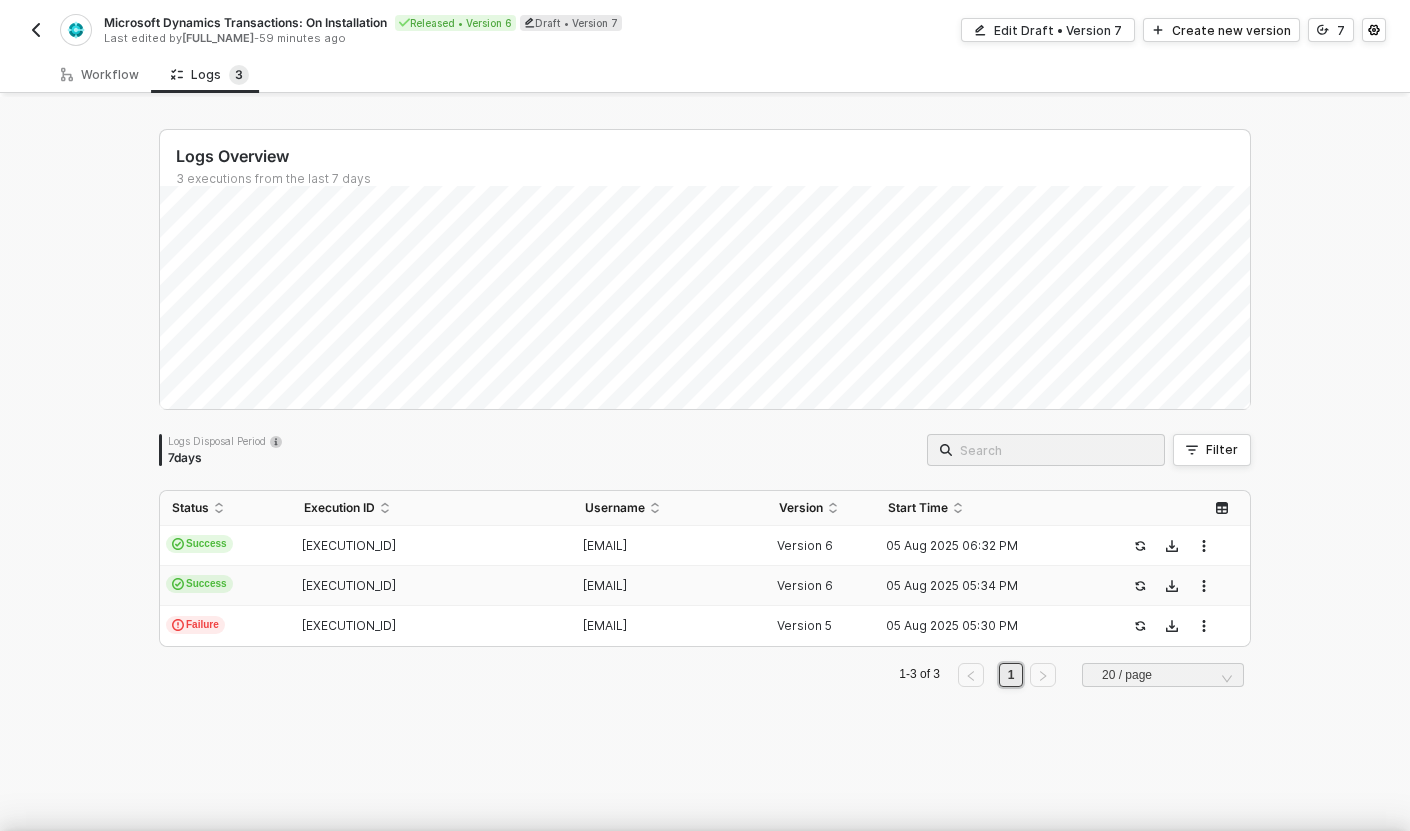 scroll, scrollTop: 54, scrollLeft: 0, axis: vertical 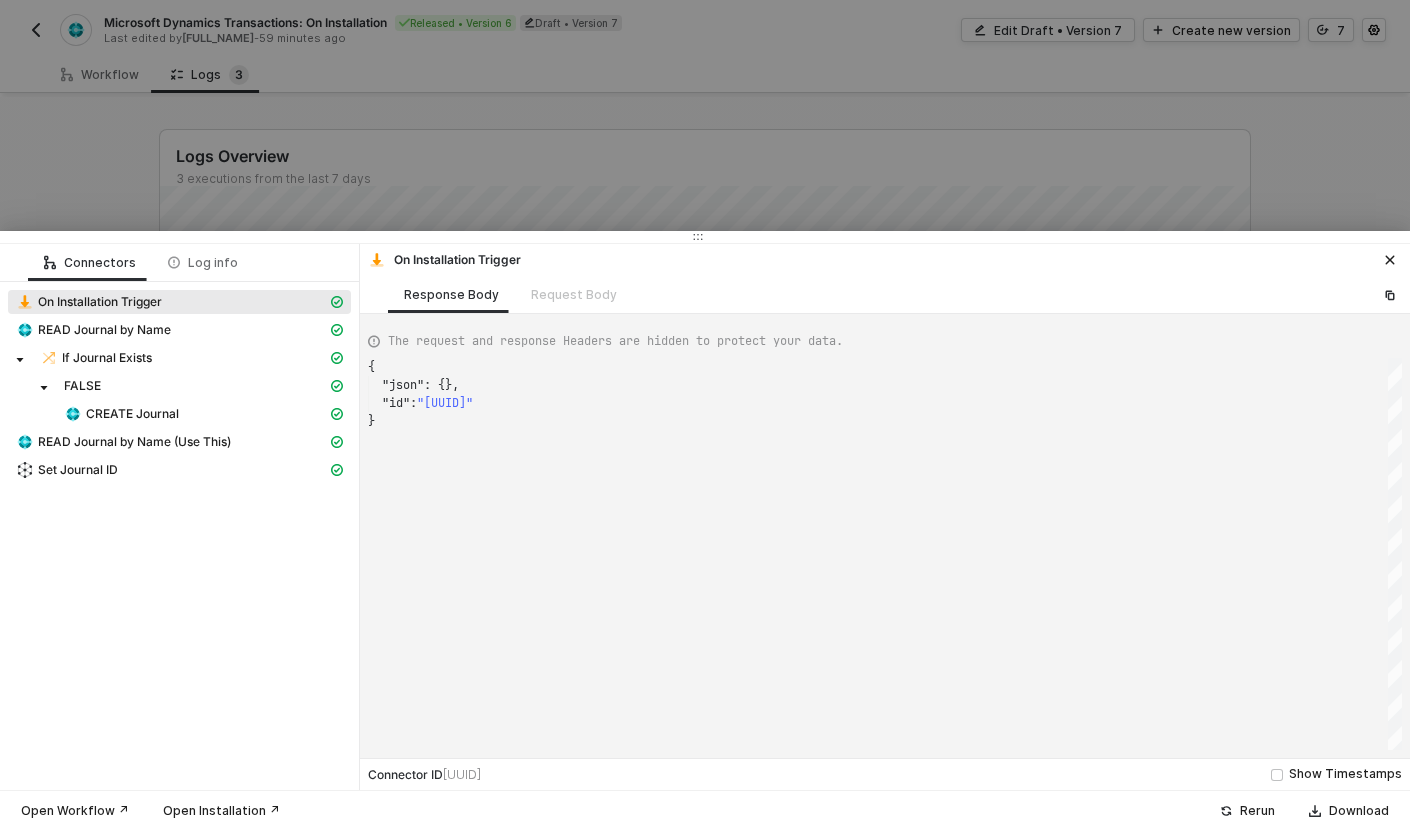 click at bounding box center [705, 415] 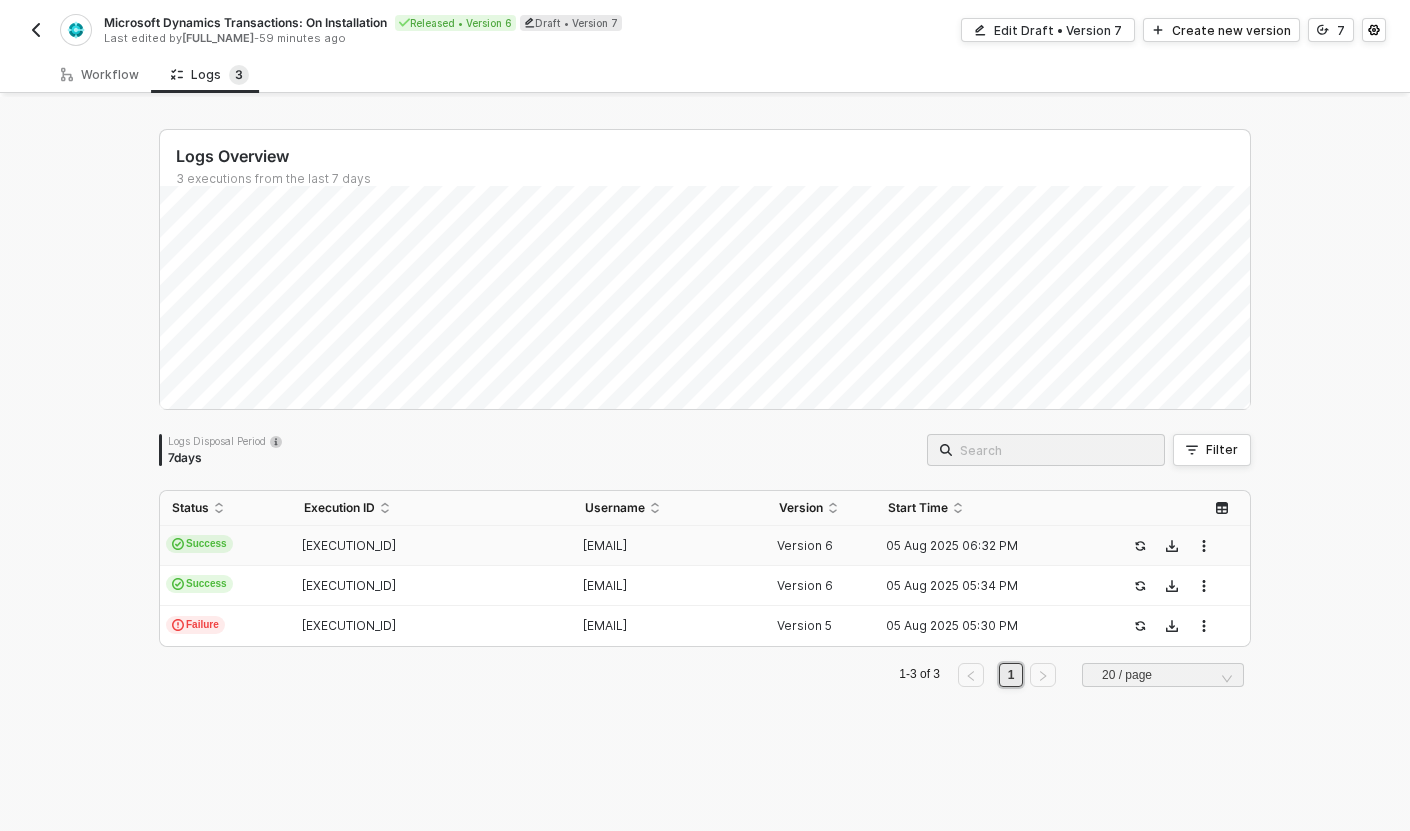 click on "Success" at bounding box center (226, 546) 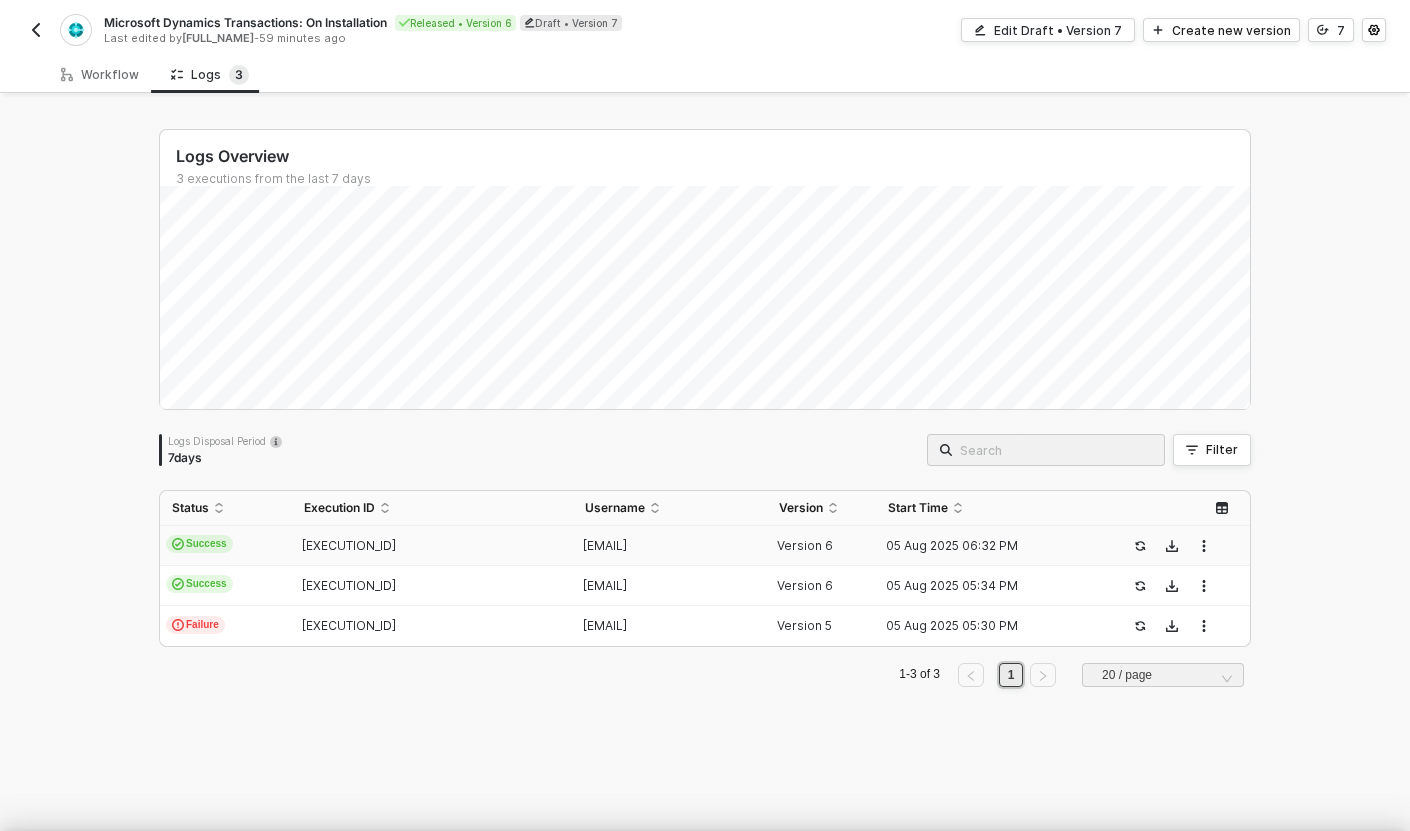 scroll, scrollTop: 54, scrollLeft: 0, axis: vertical 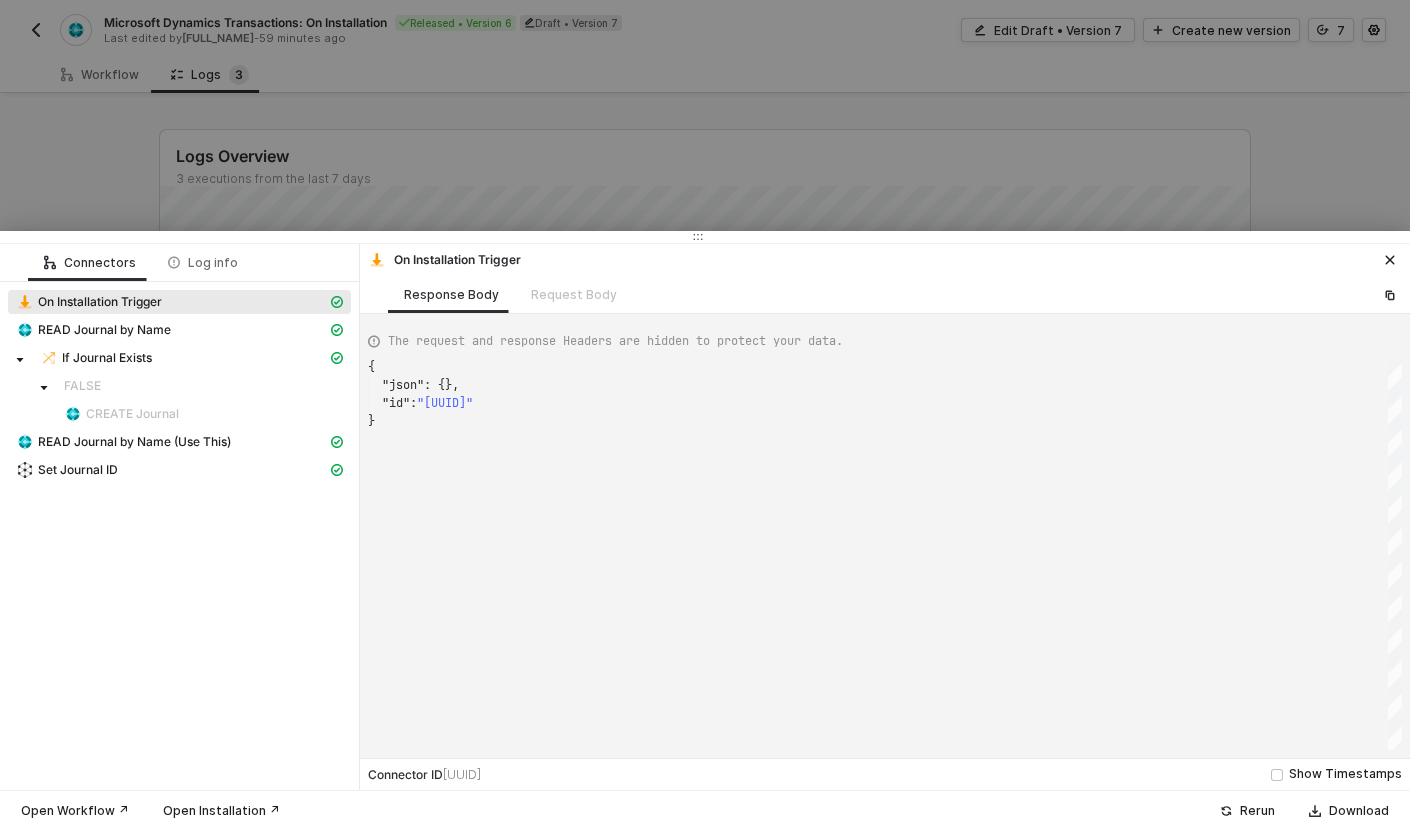 click at bounding box center (705, 415) 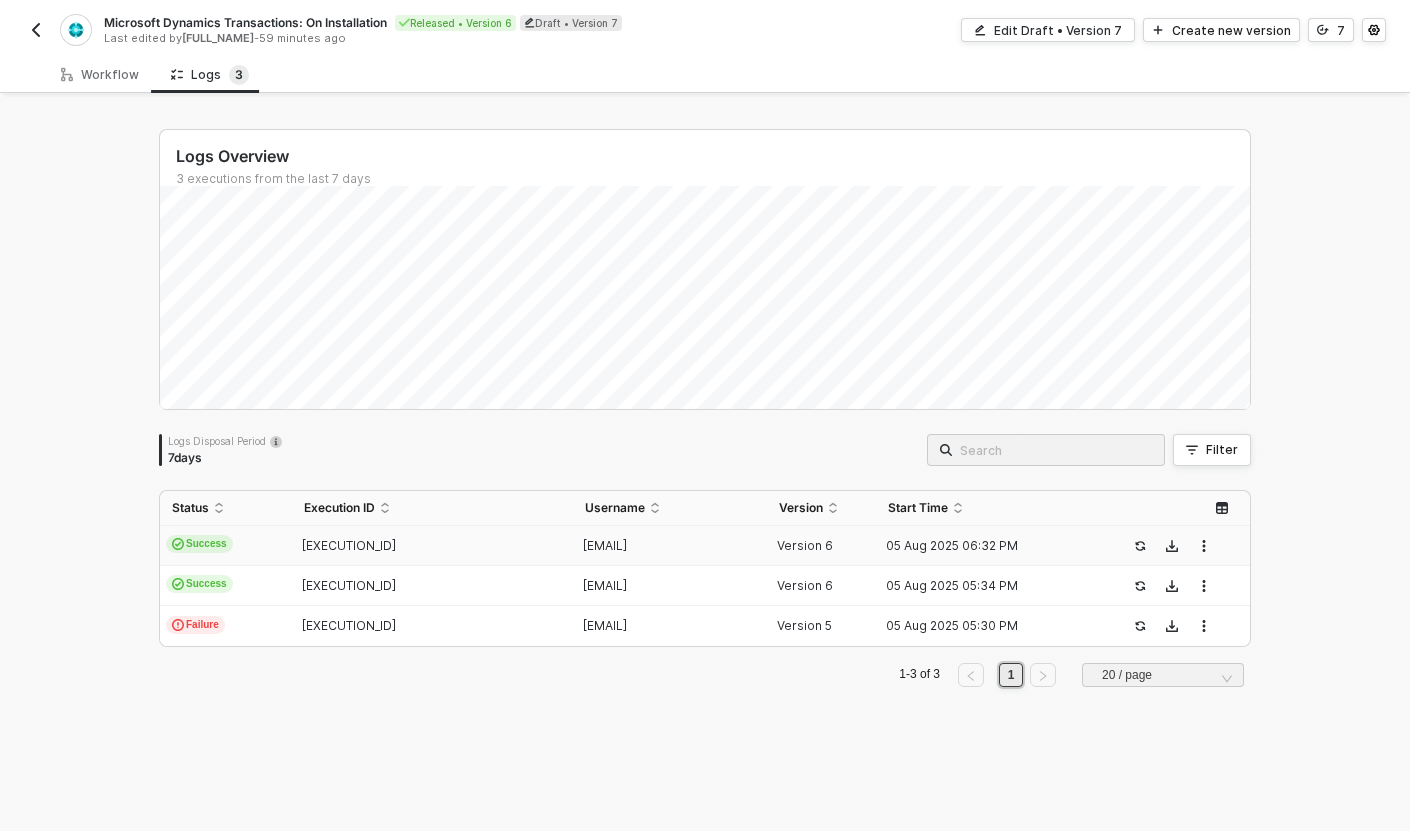 click at bounding box center [36, 30] 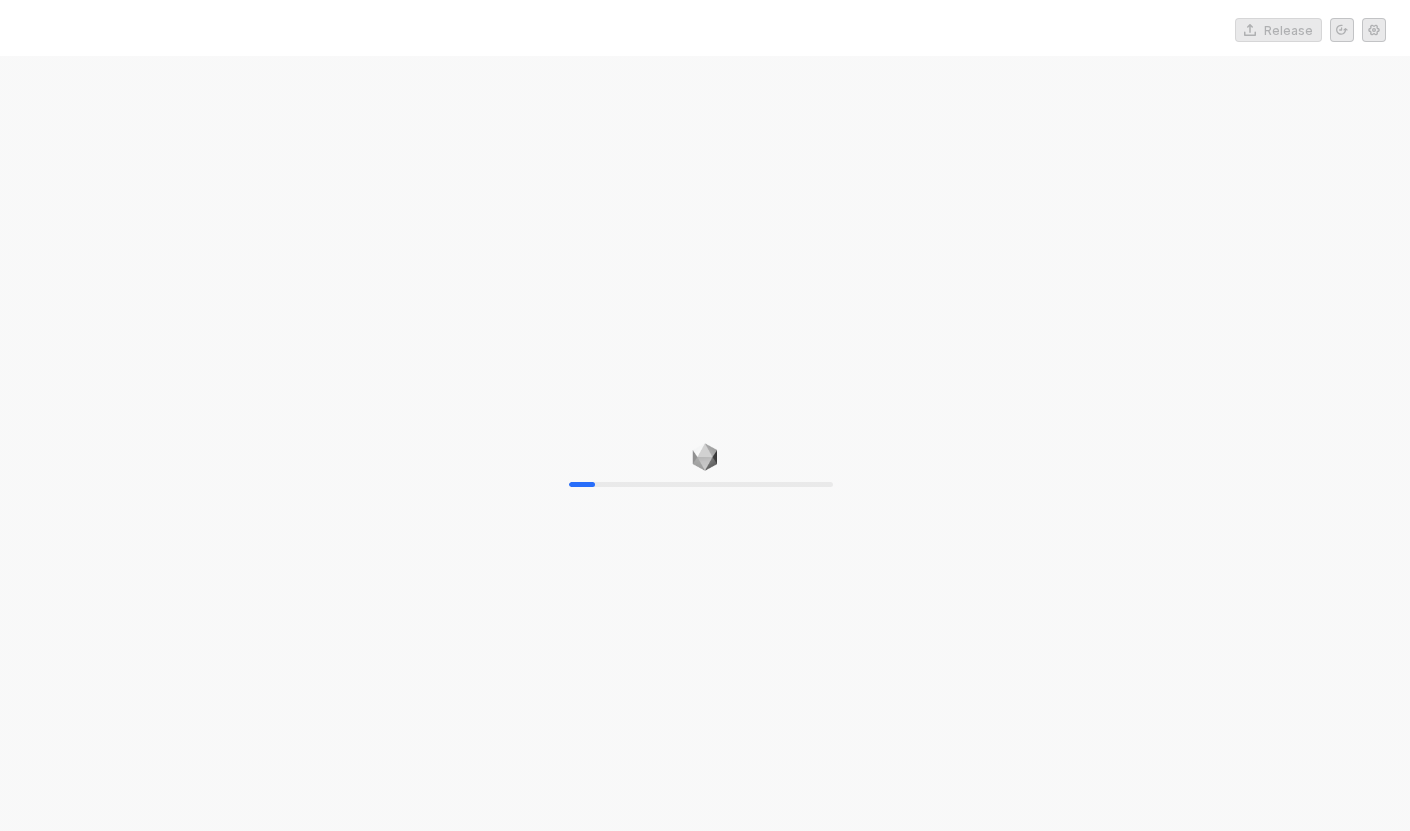 scroll, scrollTop: 0, scrollLeft: 0, axis: both 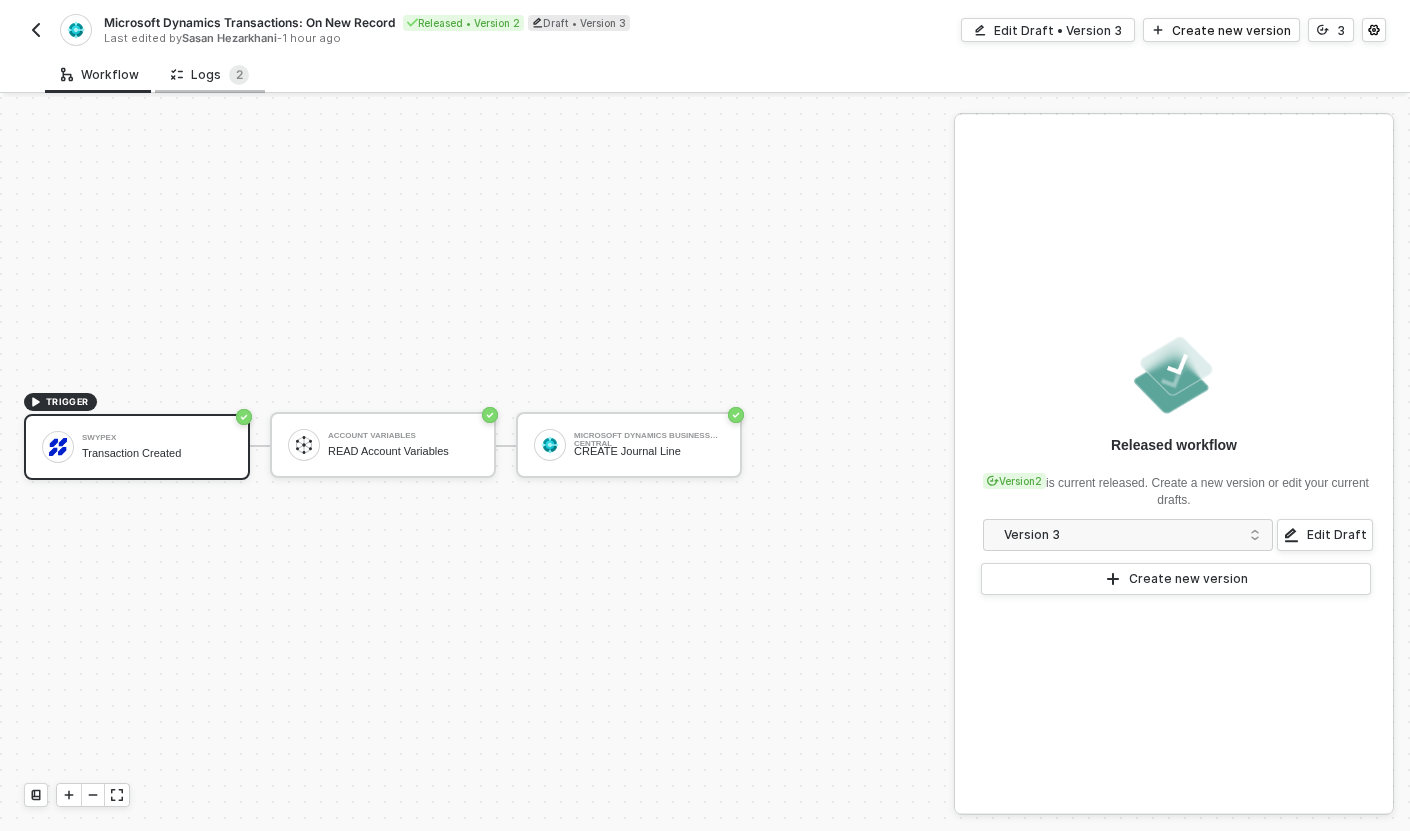 click on "Logs 2" at bounding box center (210, 75) 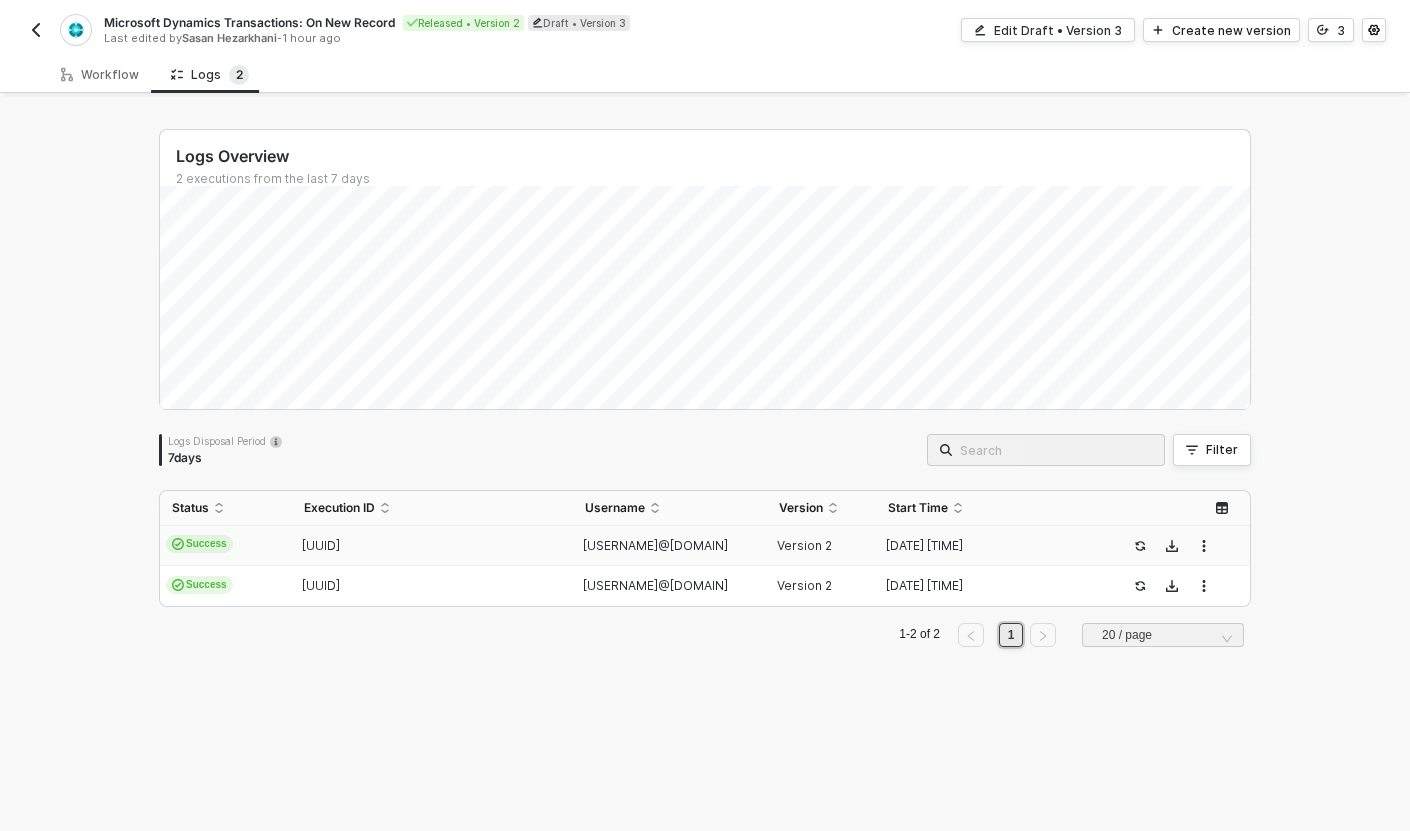 click on "Success" at bounding box center [226, 546] 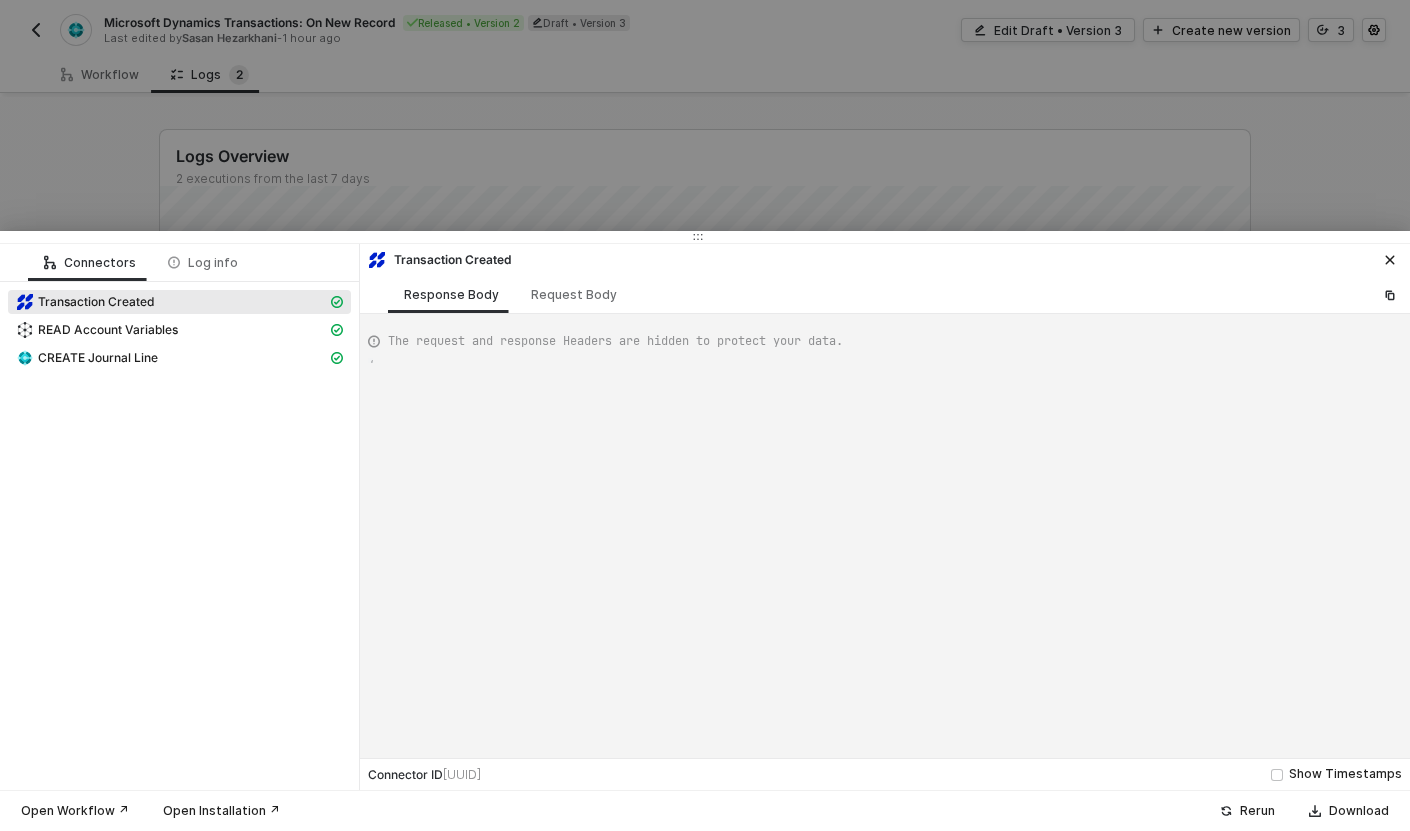 scroll, scrollTop: 180, scrollLeft: 0, axis: vertical 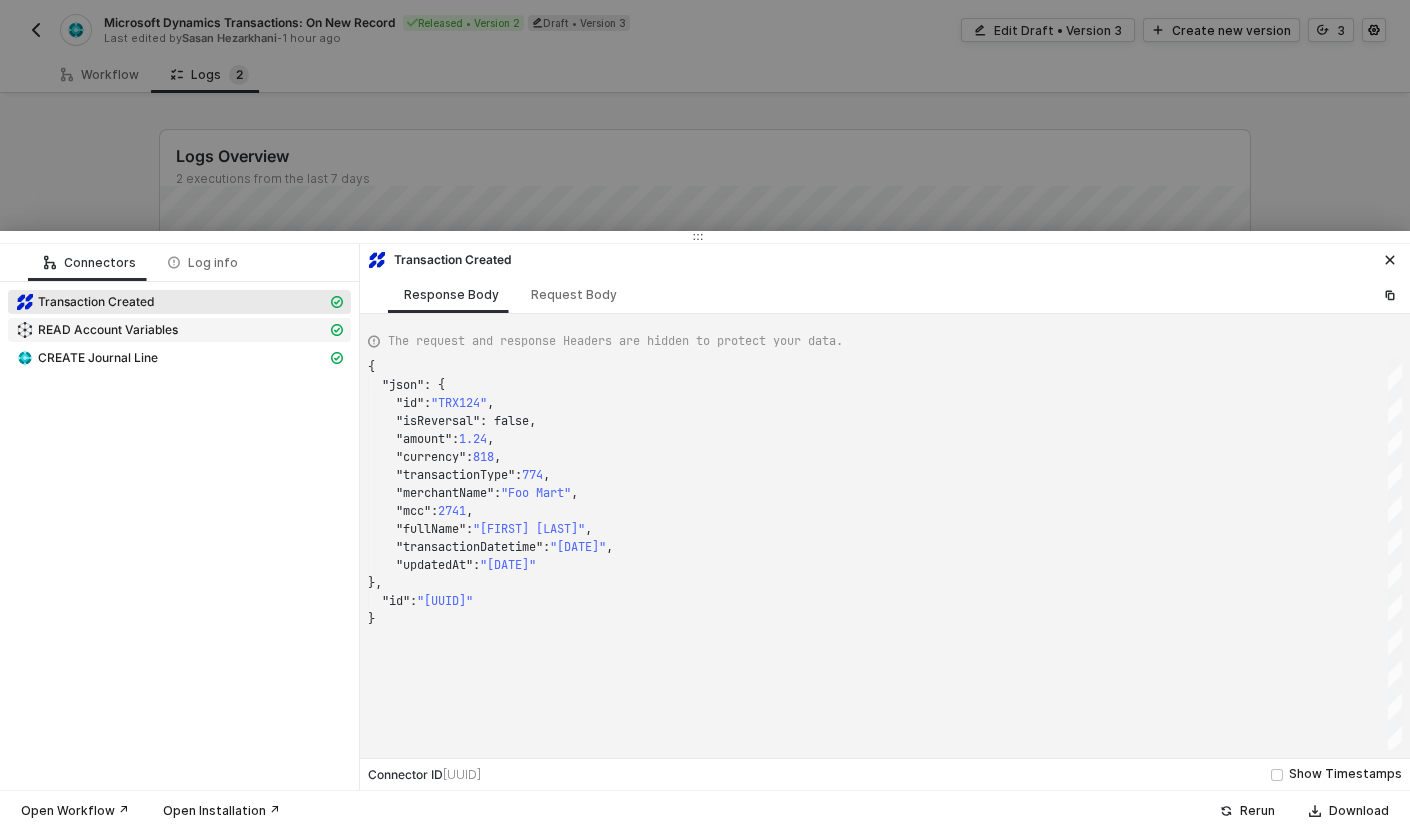 click on "READ Account Variables" at bounding box center [108, 330] 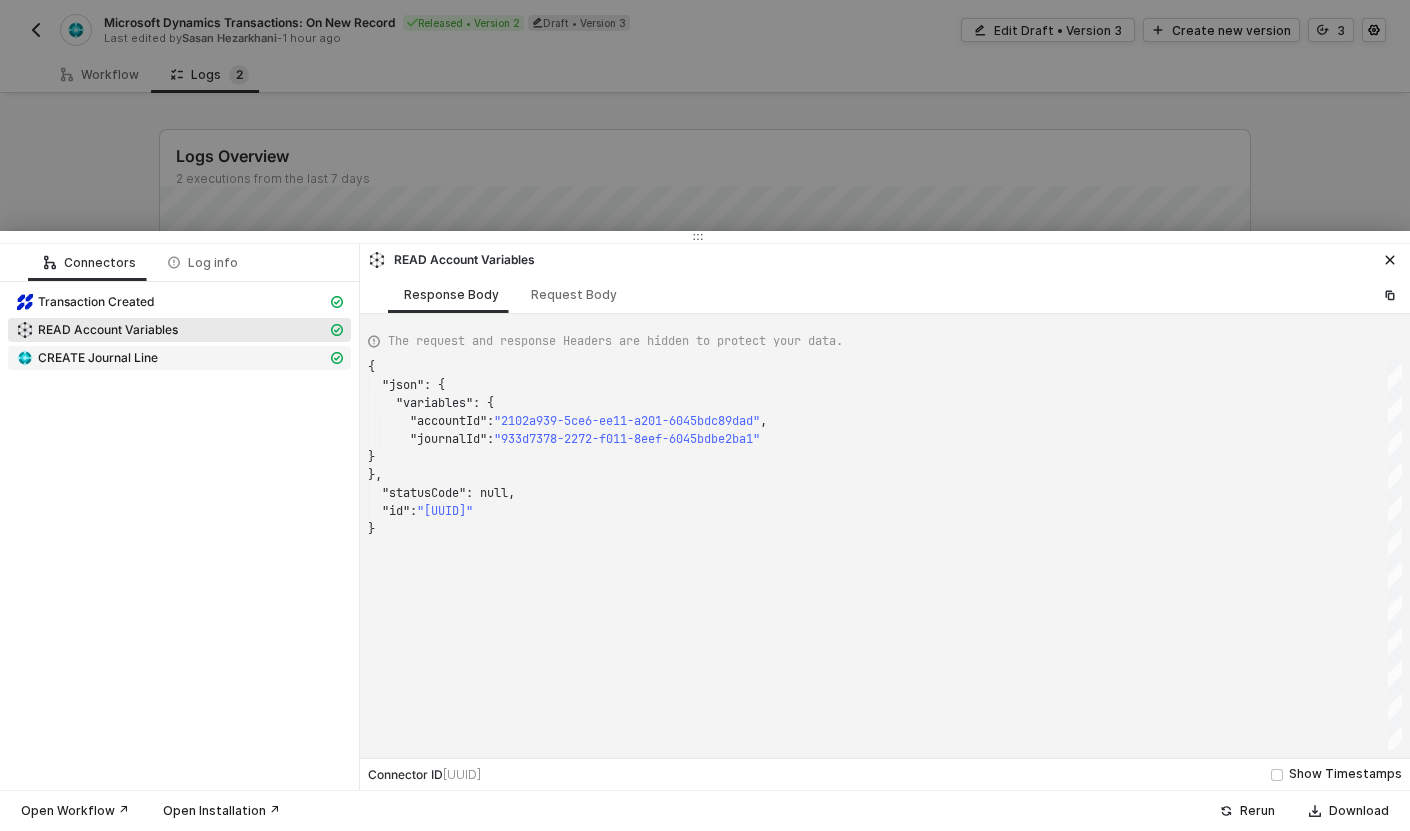 click on "CREATE Journal Line" at bounding box center (98, 358) 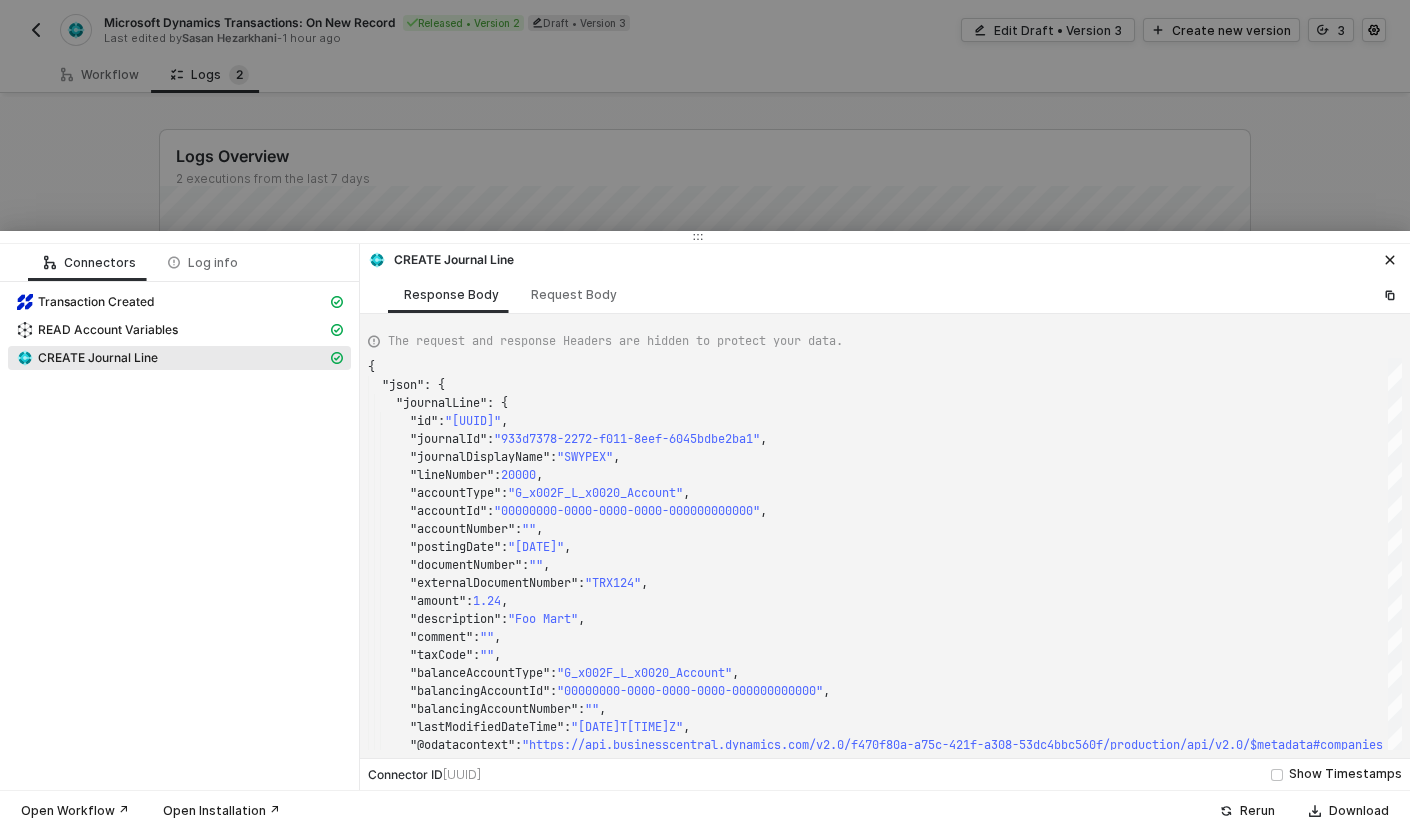 click at bounding box center [705, 415] 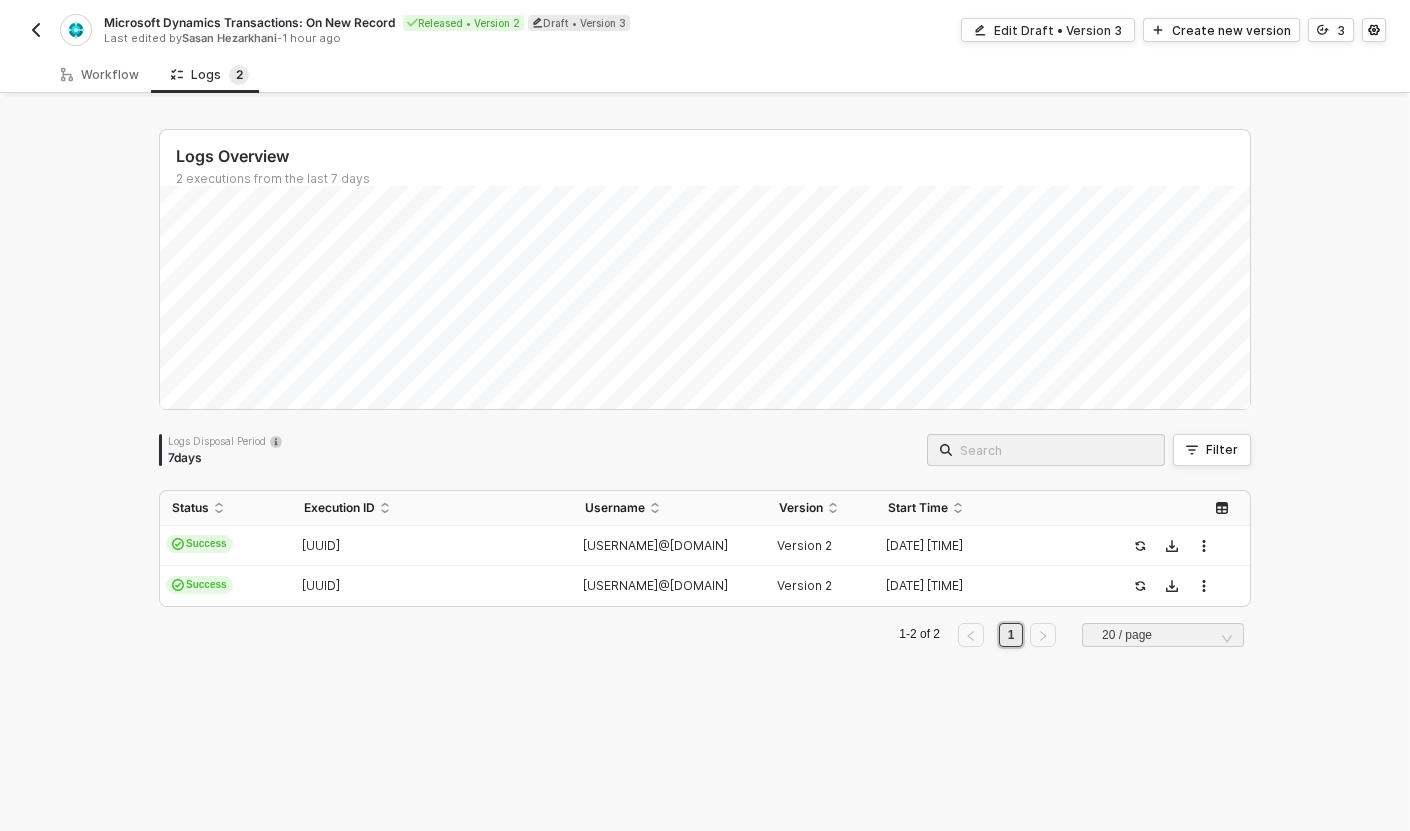 click at bounding box center (36, 30) 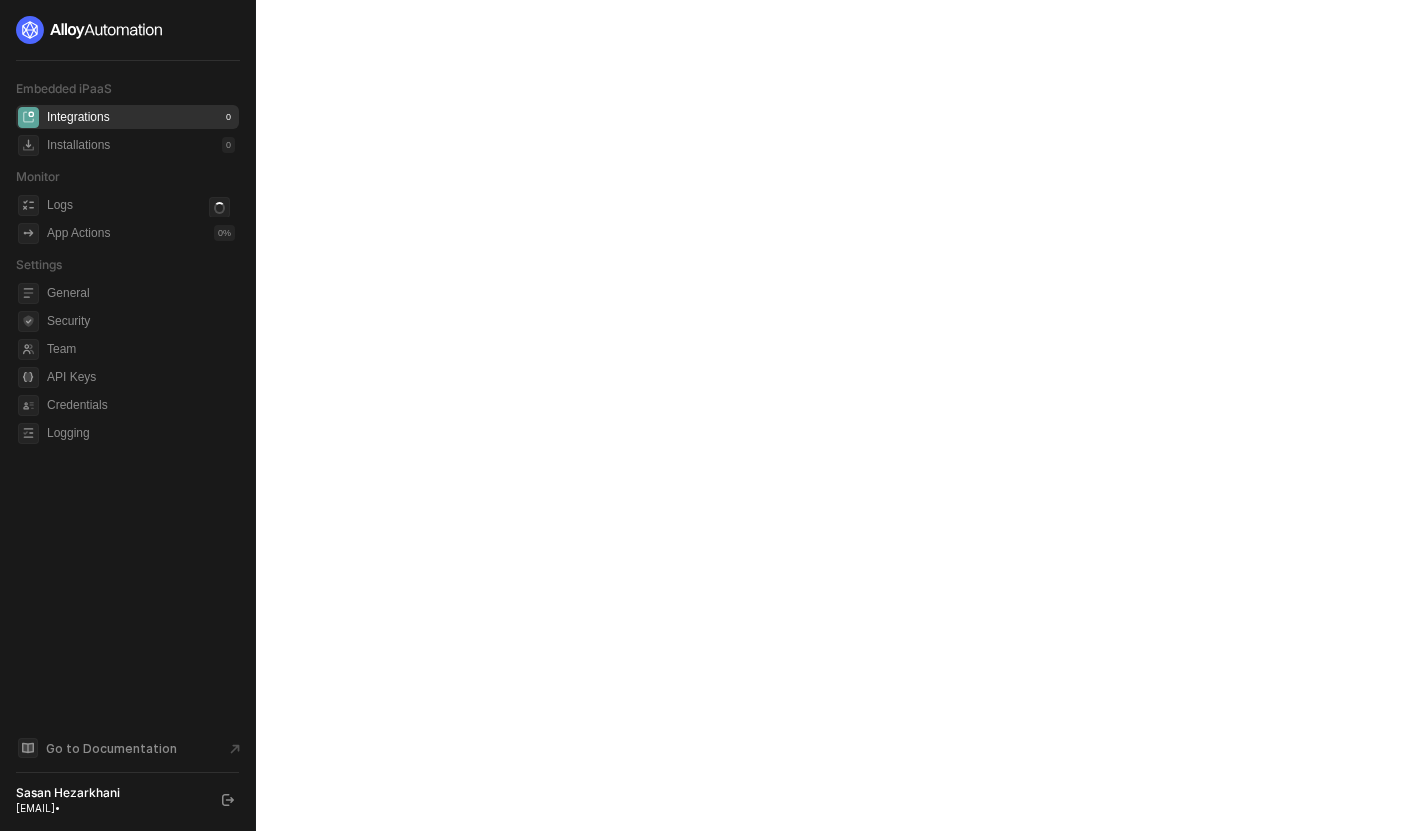 scroll, scrollTop: 0, scrollLeft: 0, axis: both 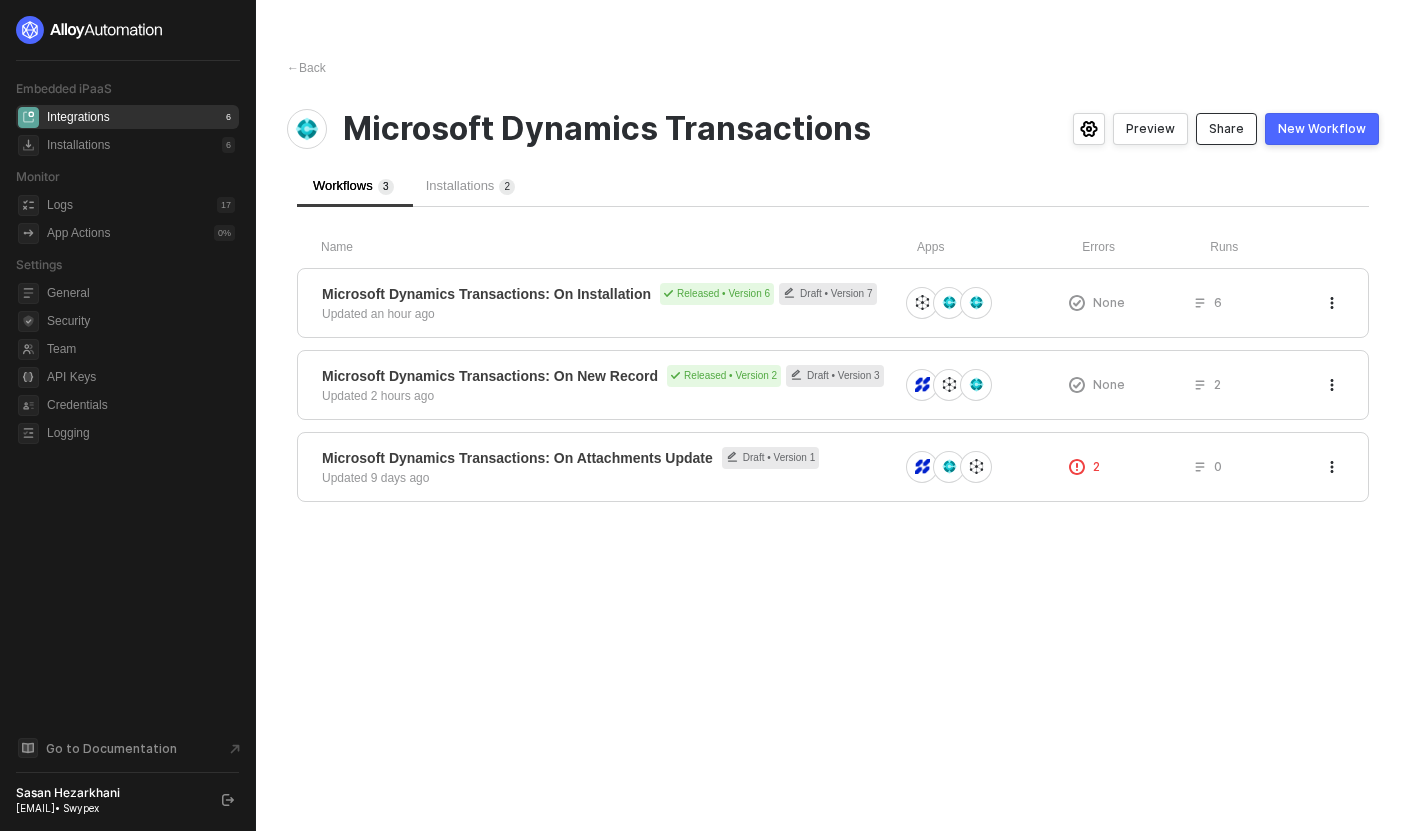 click on "Share" at bounding box center (1226, 129) 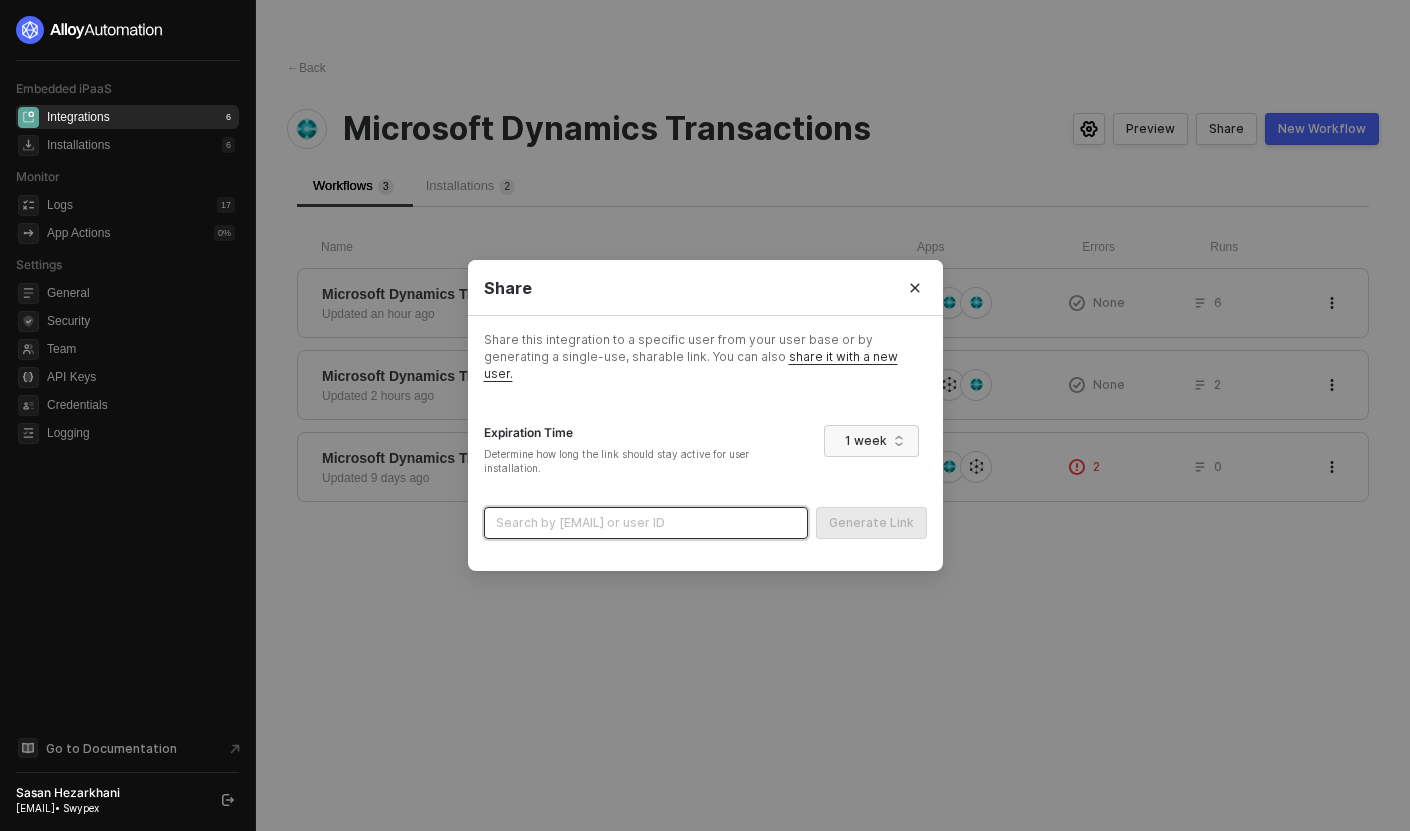 click at bounding box center (646, 523) 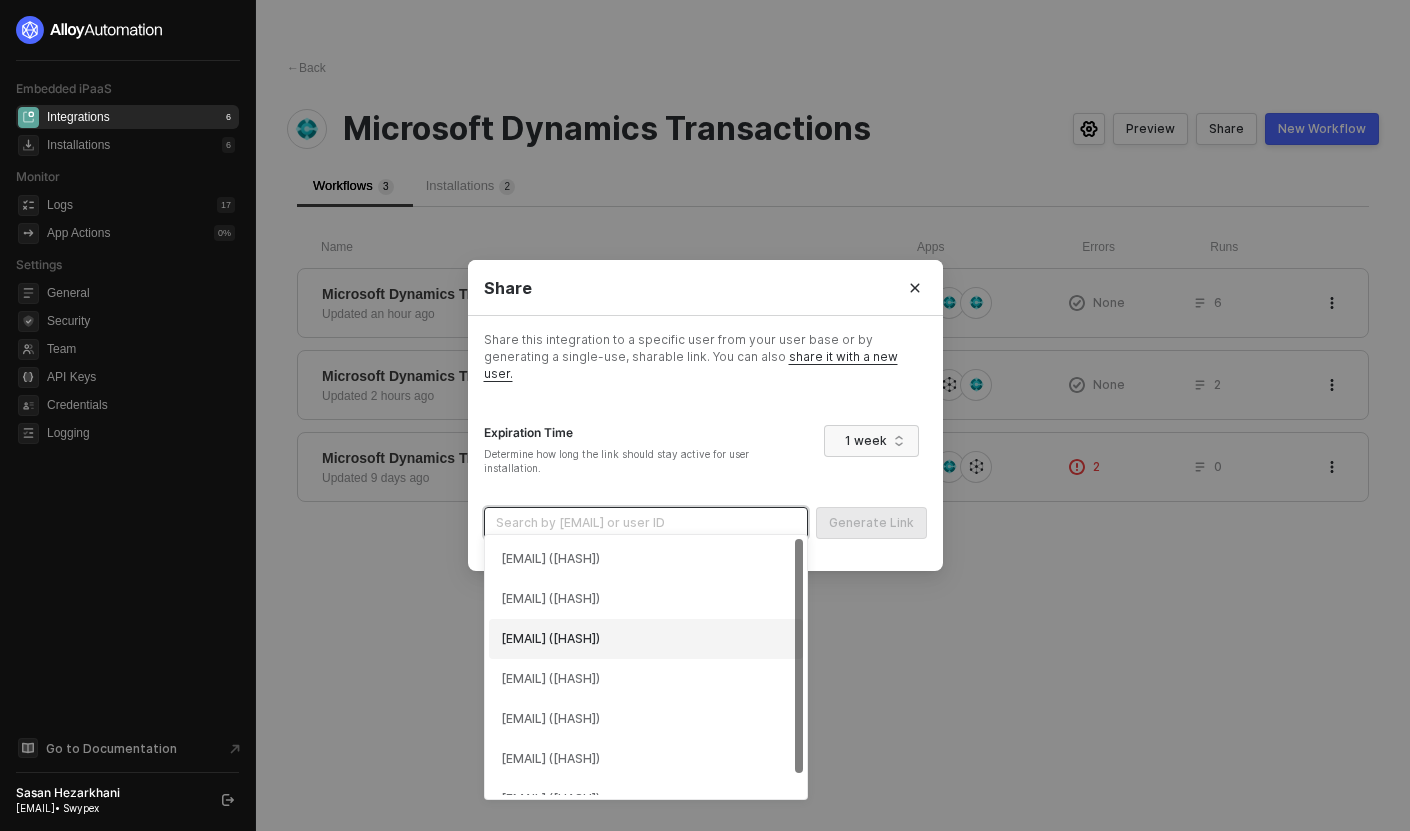 click on "[EMAIL] ([HASH])" at bounding box center [646, 639] 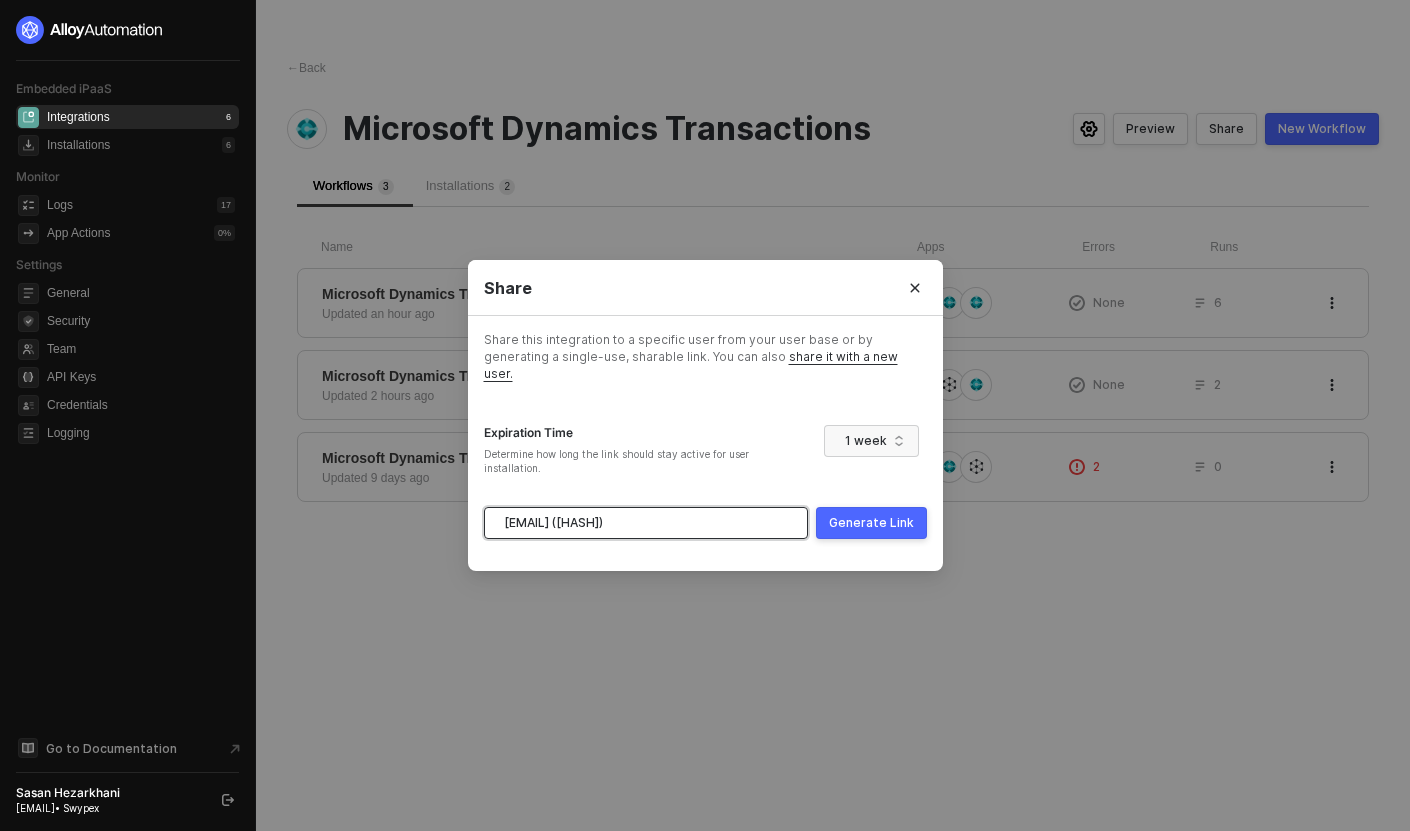 click on "Generate Link" at bounding box center (871, 523) 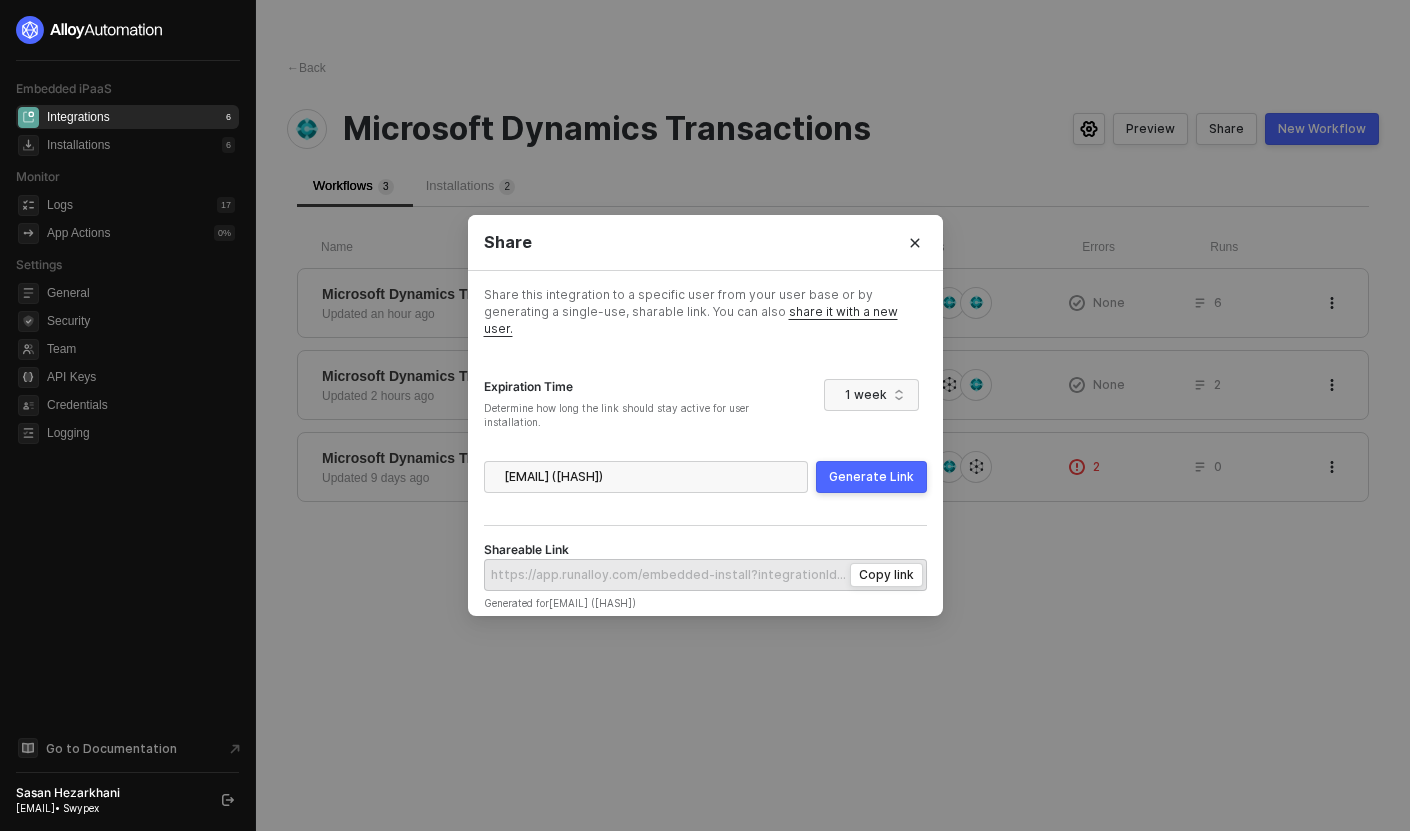 click on "Shareable Link Copy link Generated for [EMAIL] ([HASH])" at bounding box center [705, 562] 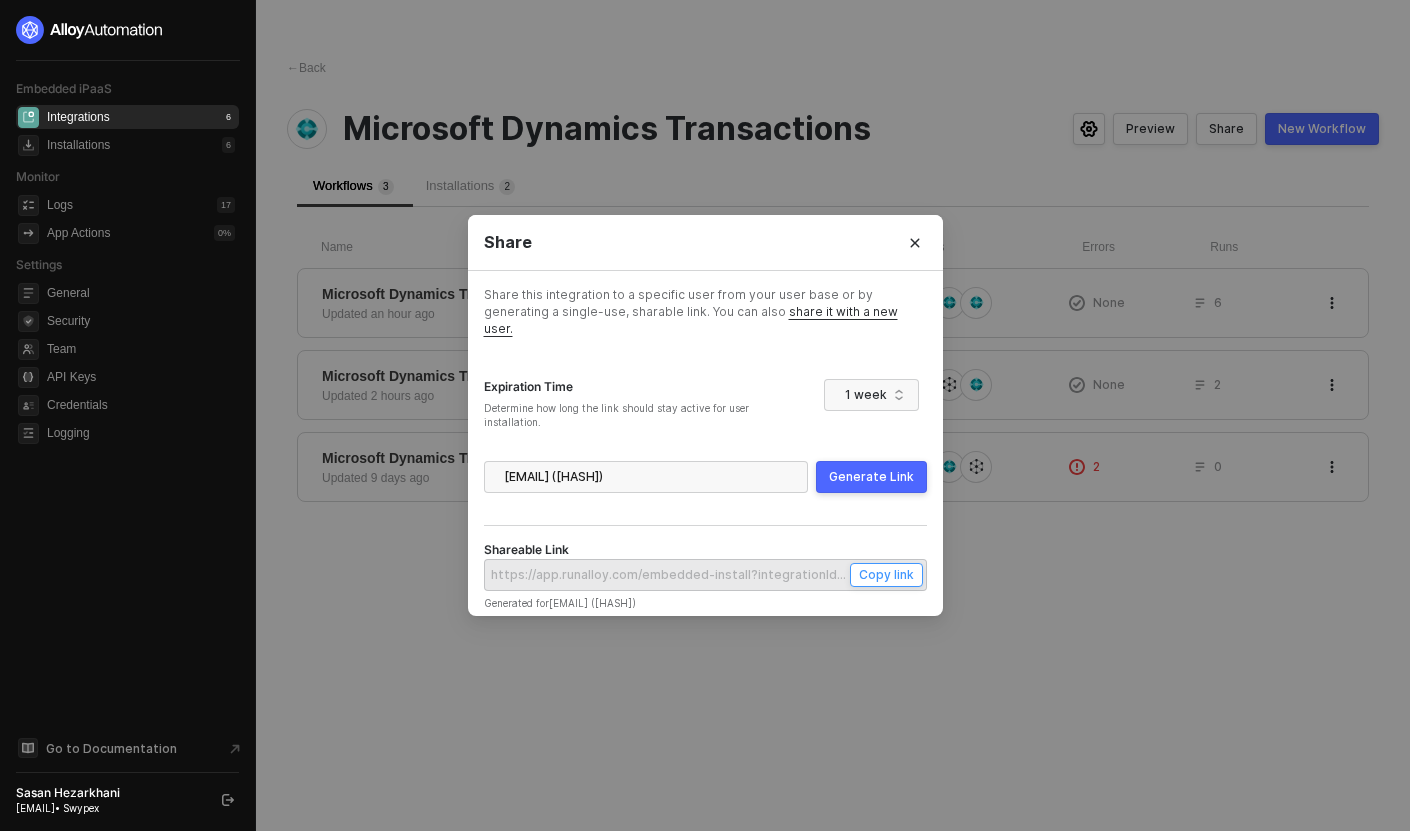 click on "Copy link" at bounding box center [886, 574] 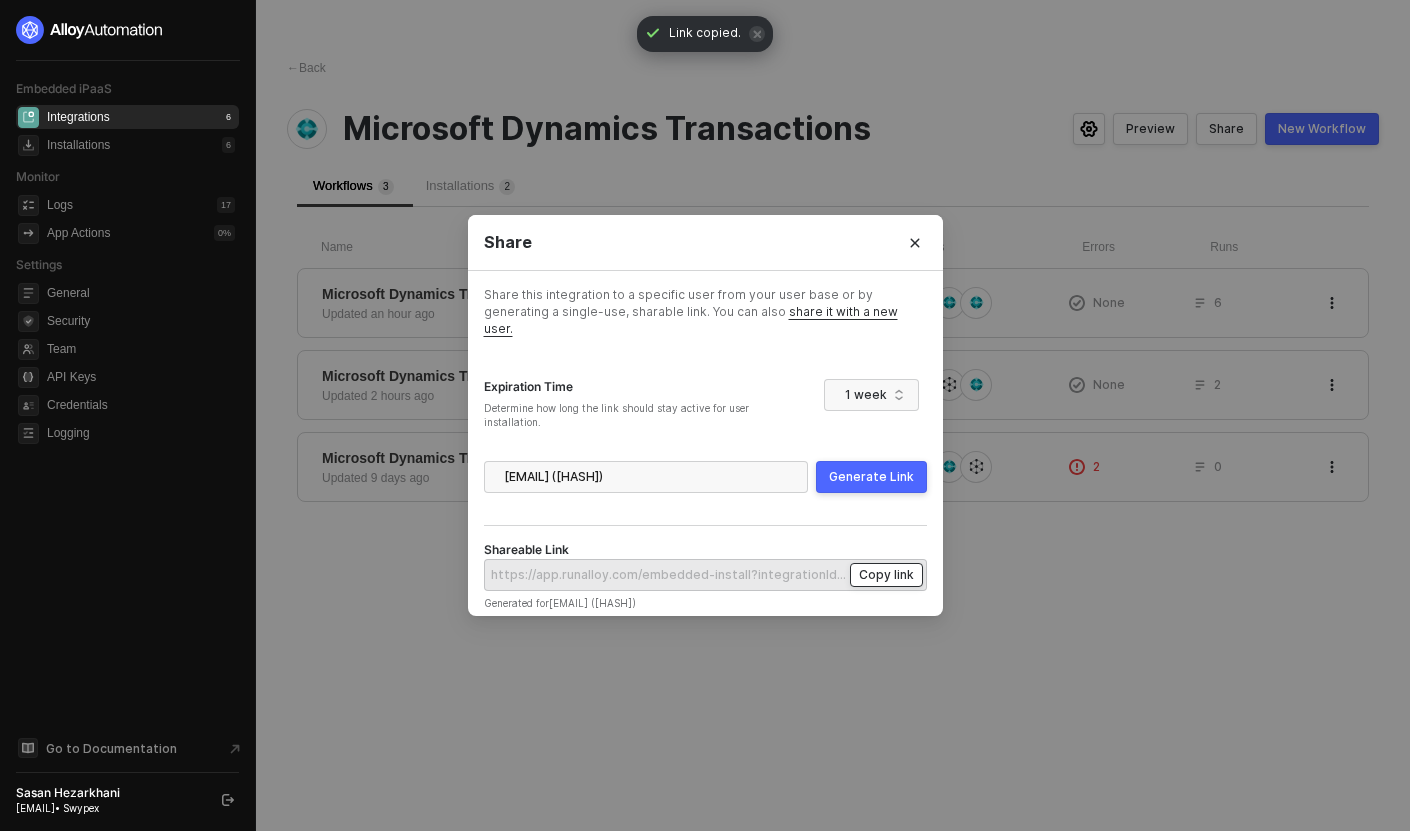type 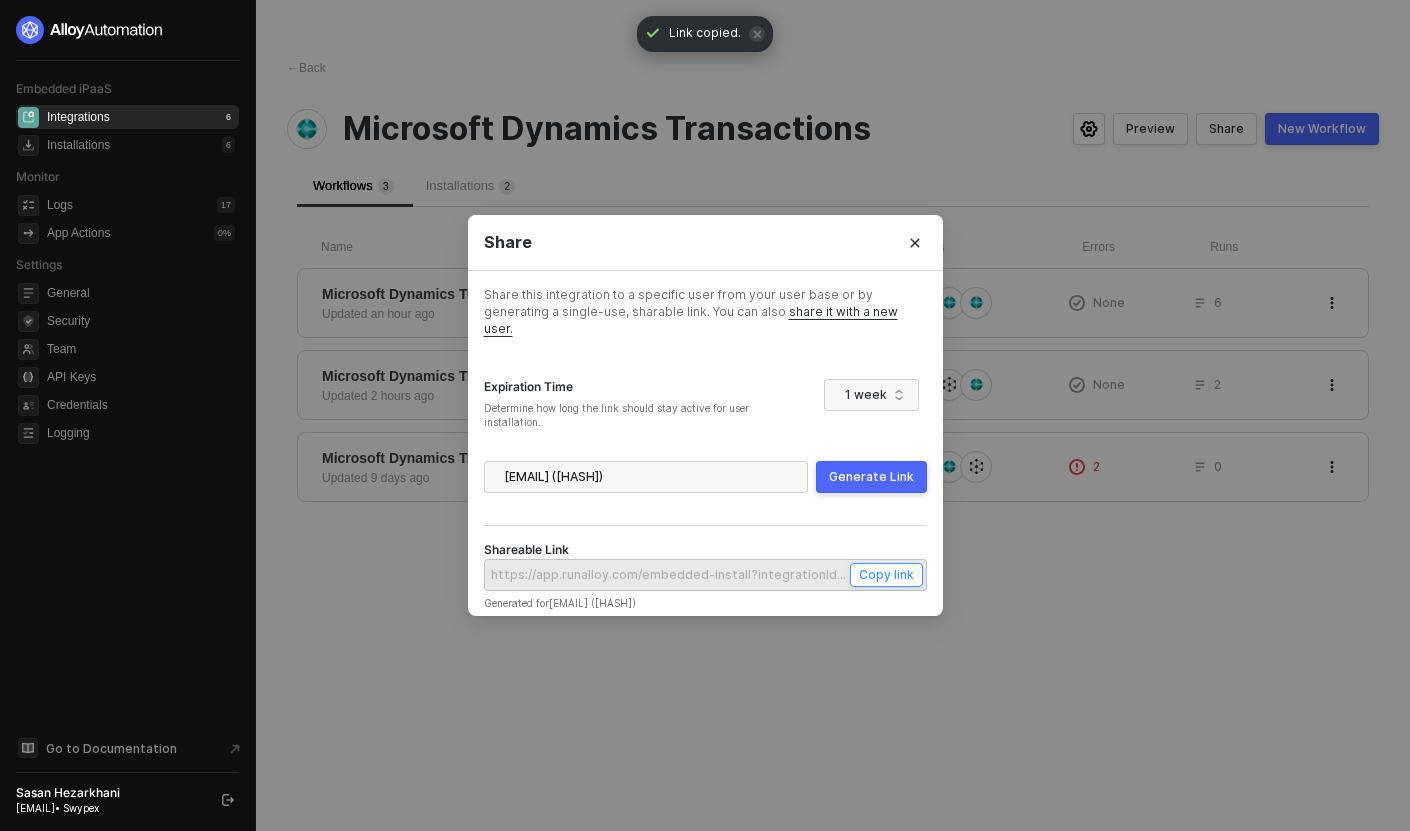 click on "Copy link" at bounding box center (886, 574) 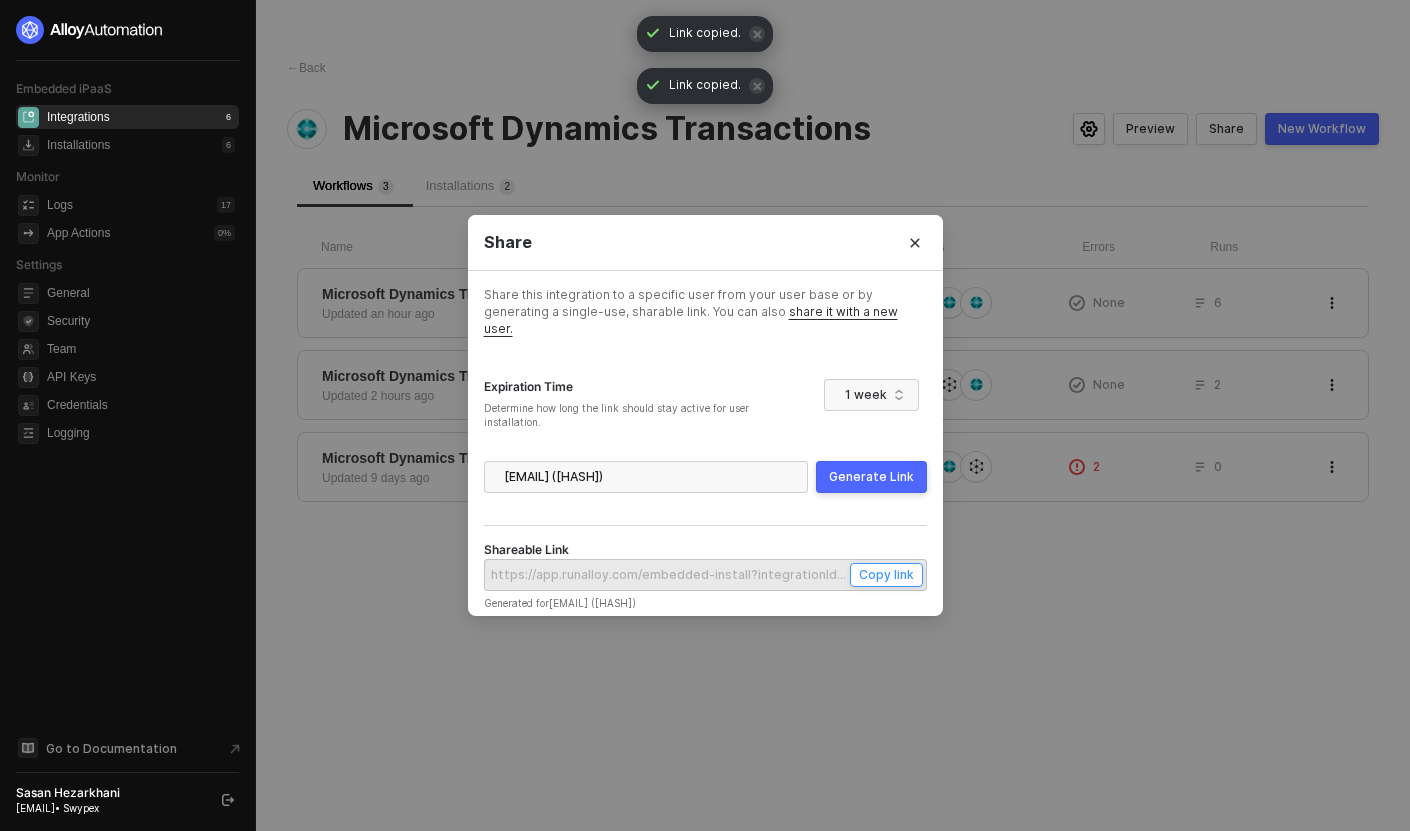 click on "Copy link" at bounding box center [886, 574] 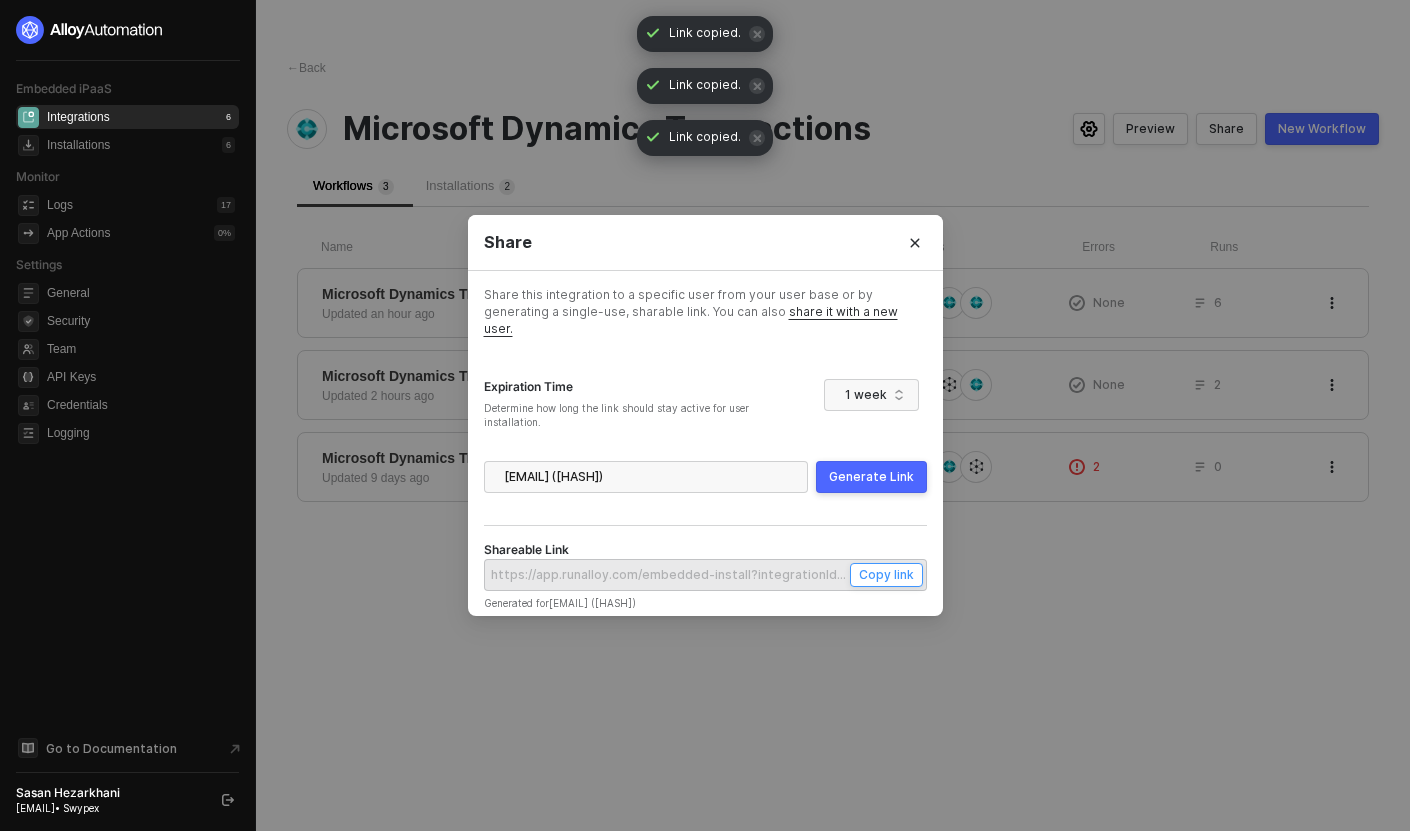 click on "Copy link" at bounding box center [886, 574] 